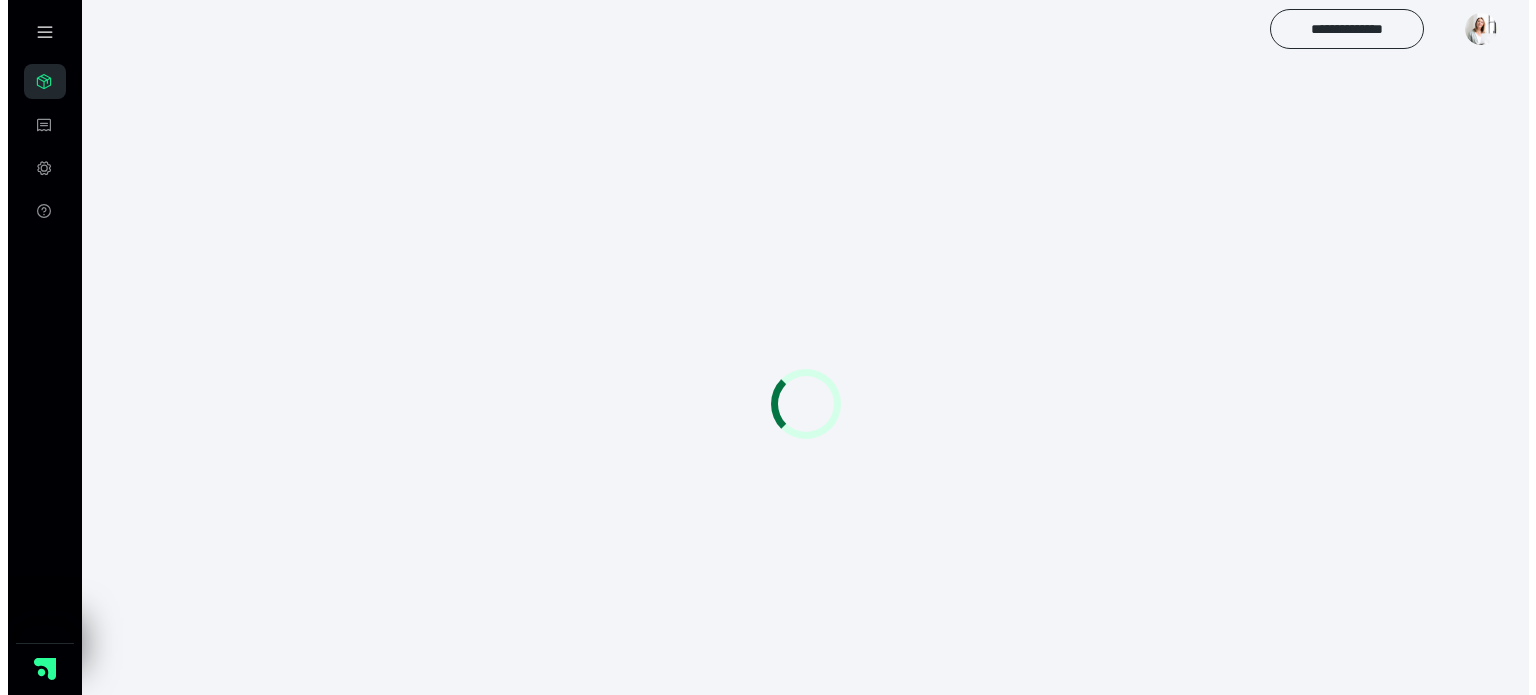 scroll, scrollTop: 0, scrollLeft: 0, axis: both 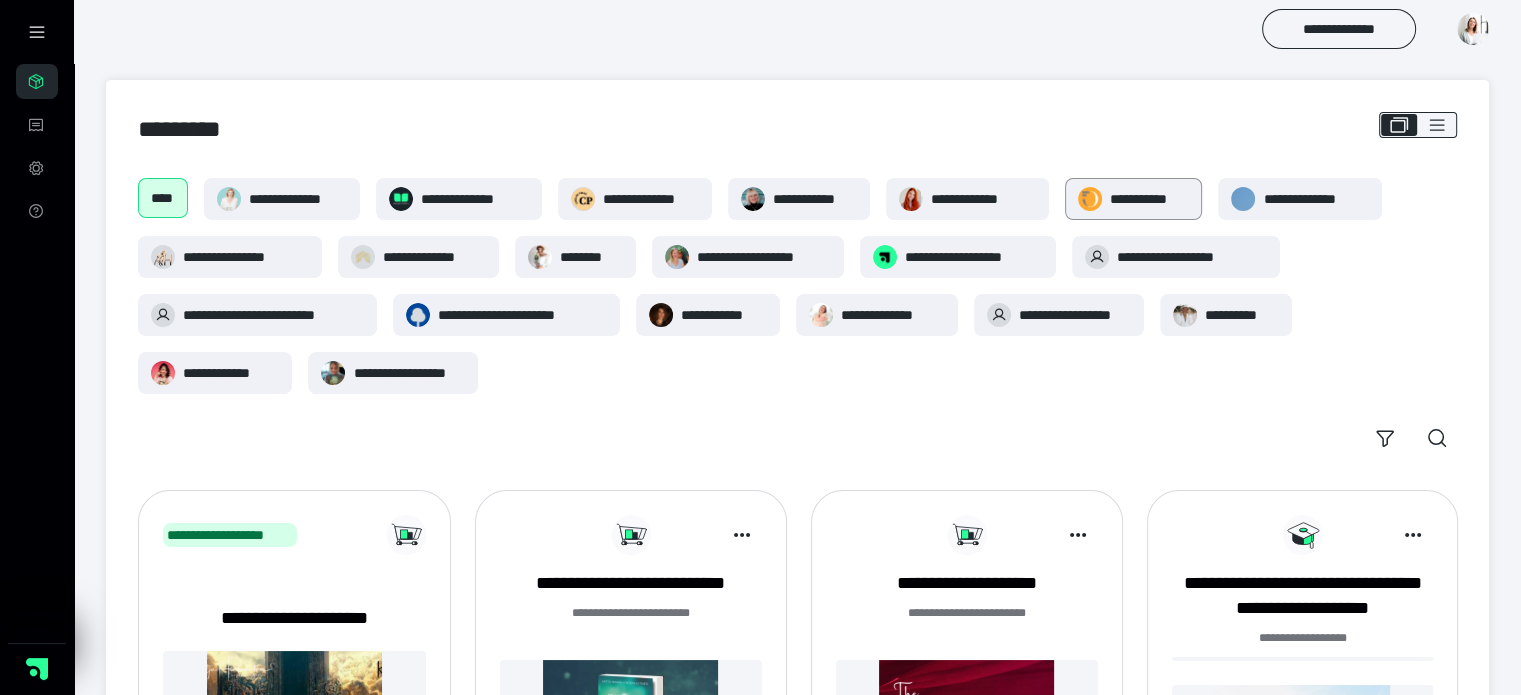 click on "**********" at bounding box center [1149, 199] 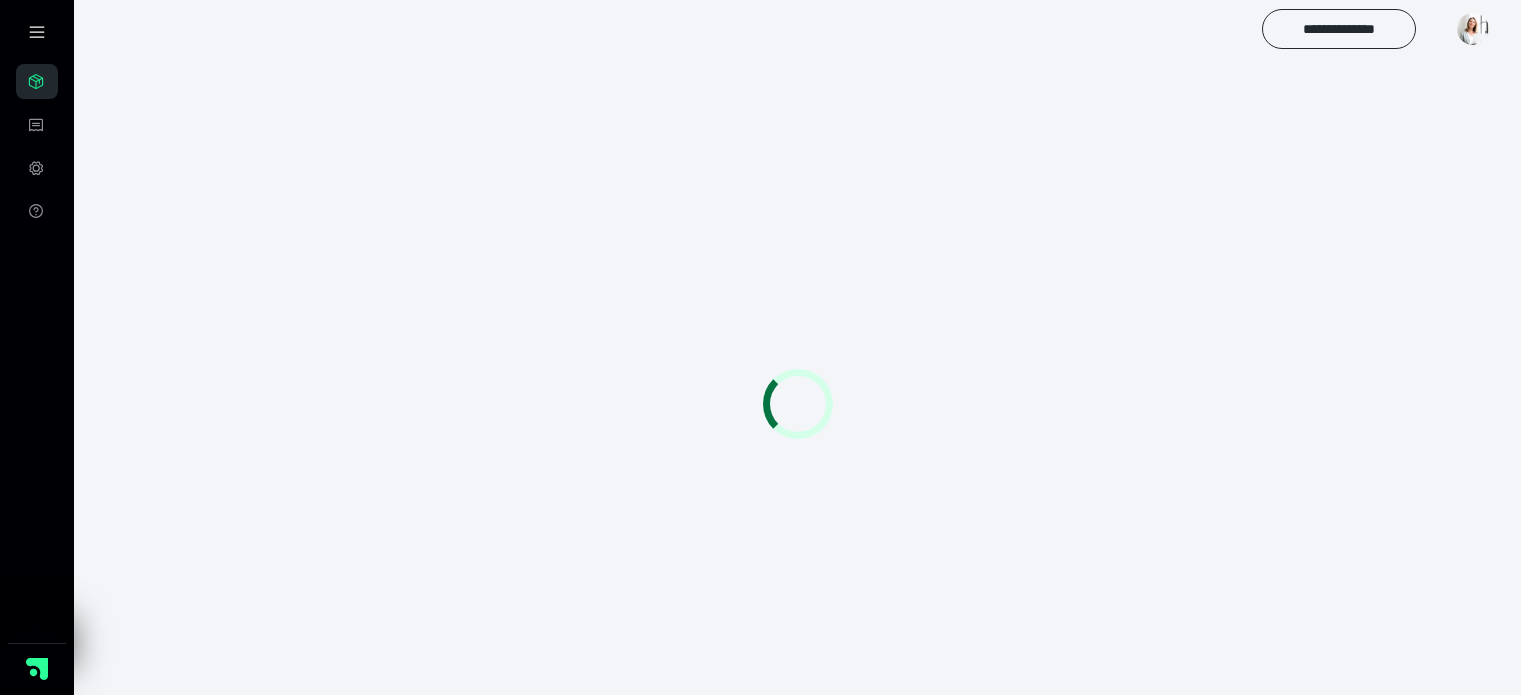 scroll, scrollTop: 0, scrollLeft: 0, axis: both 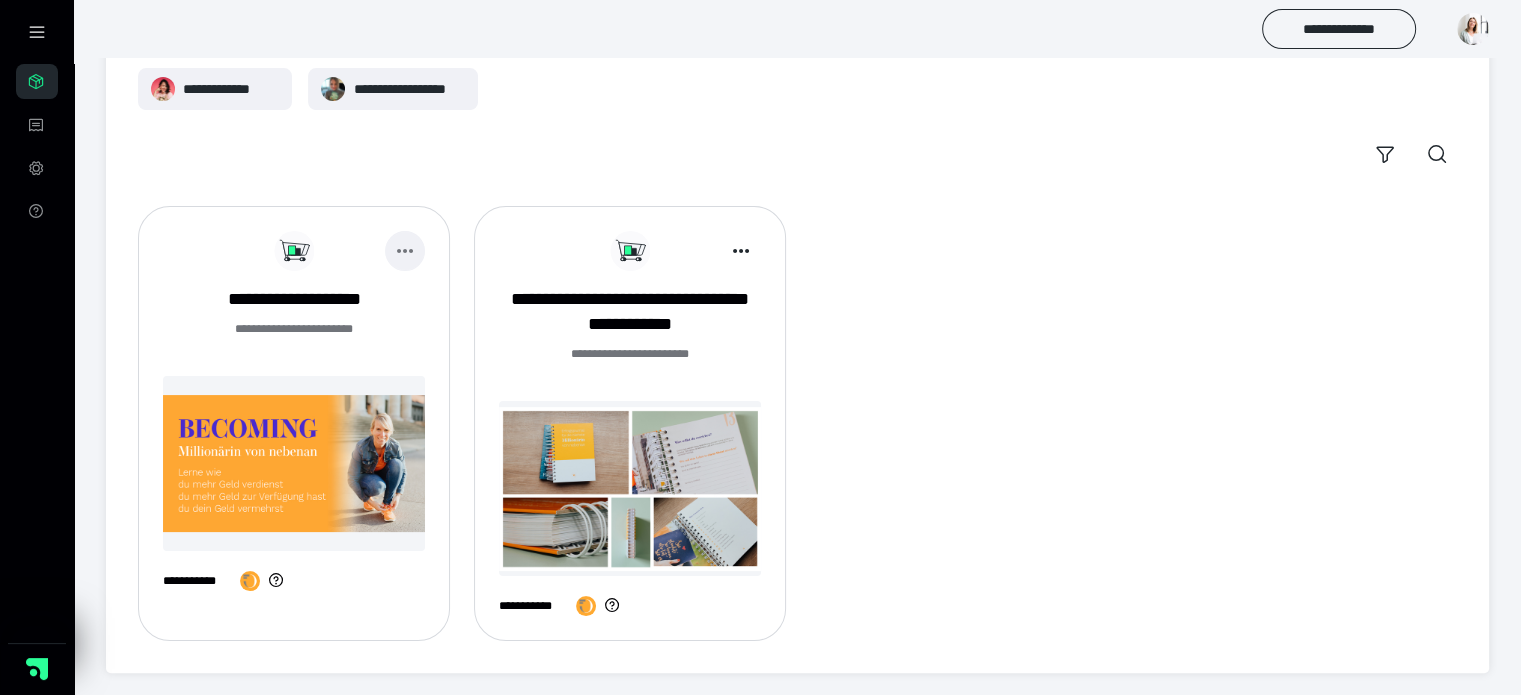 click 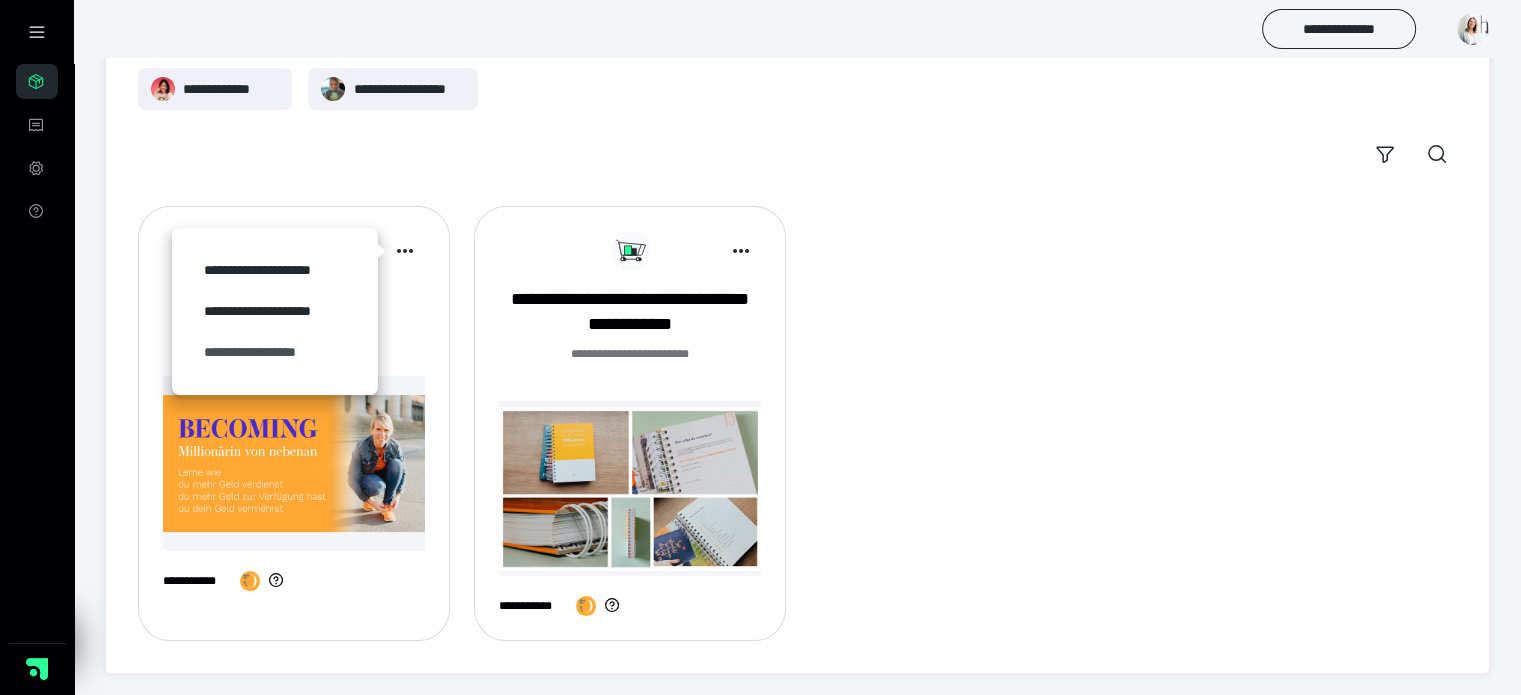 click on "**********" at bounding box center (275, 352) 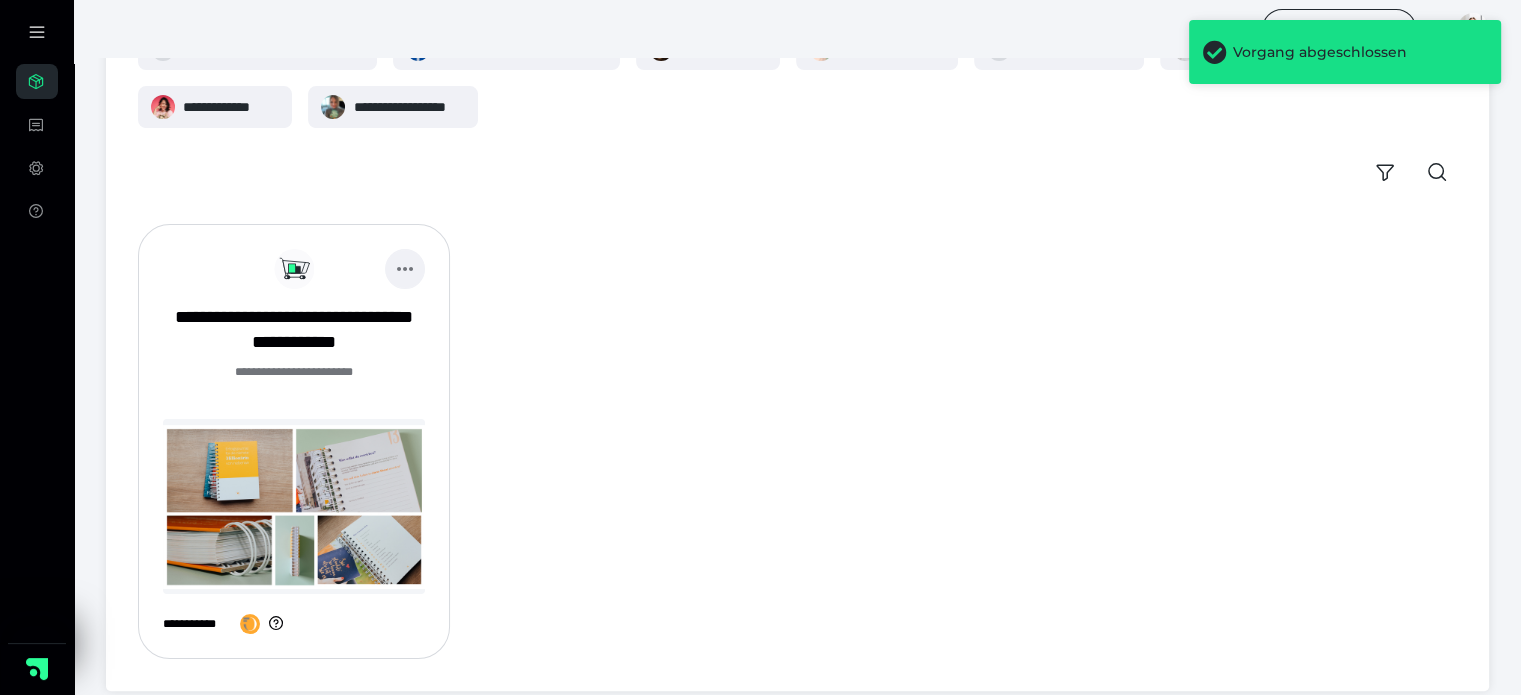 scroll, scrollTop: 275, scrollLeft: 0, axis: vertical 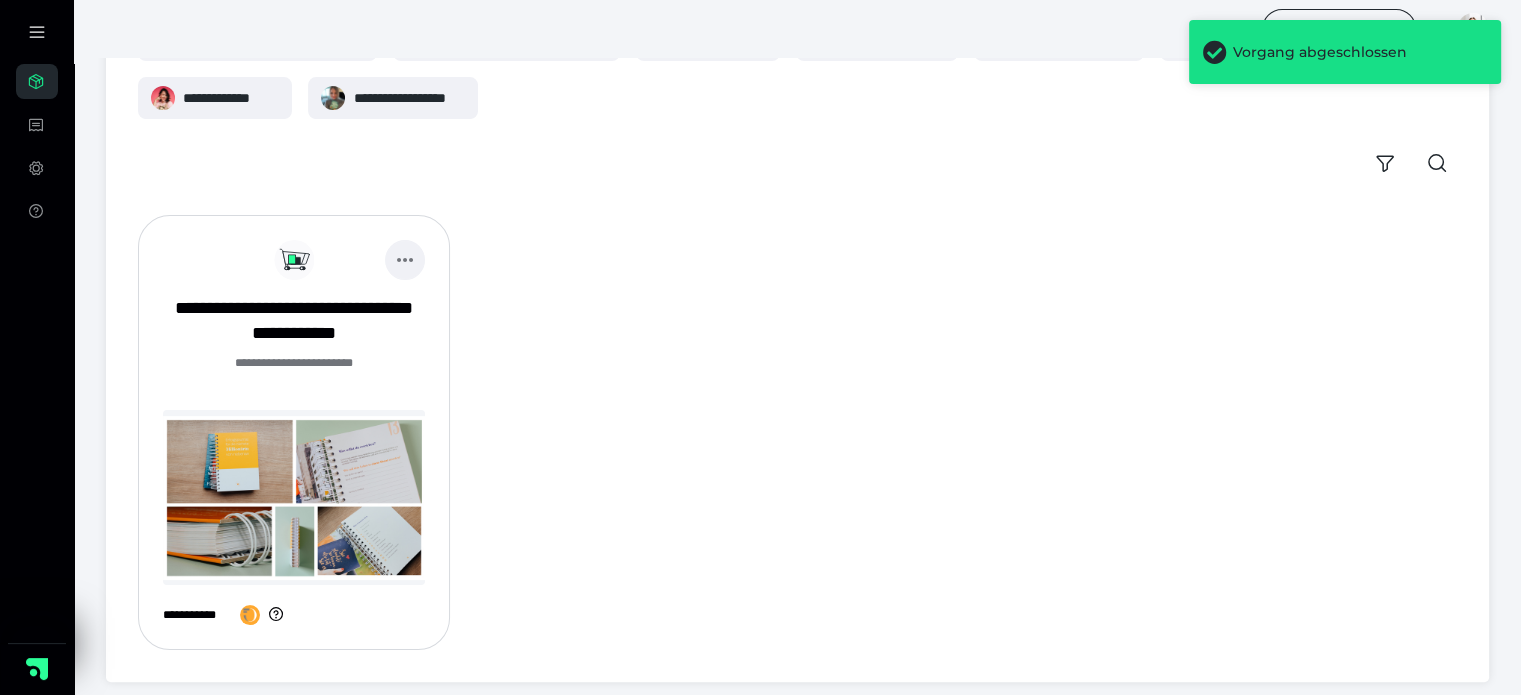 click 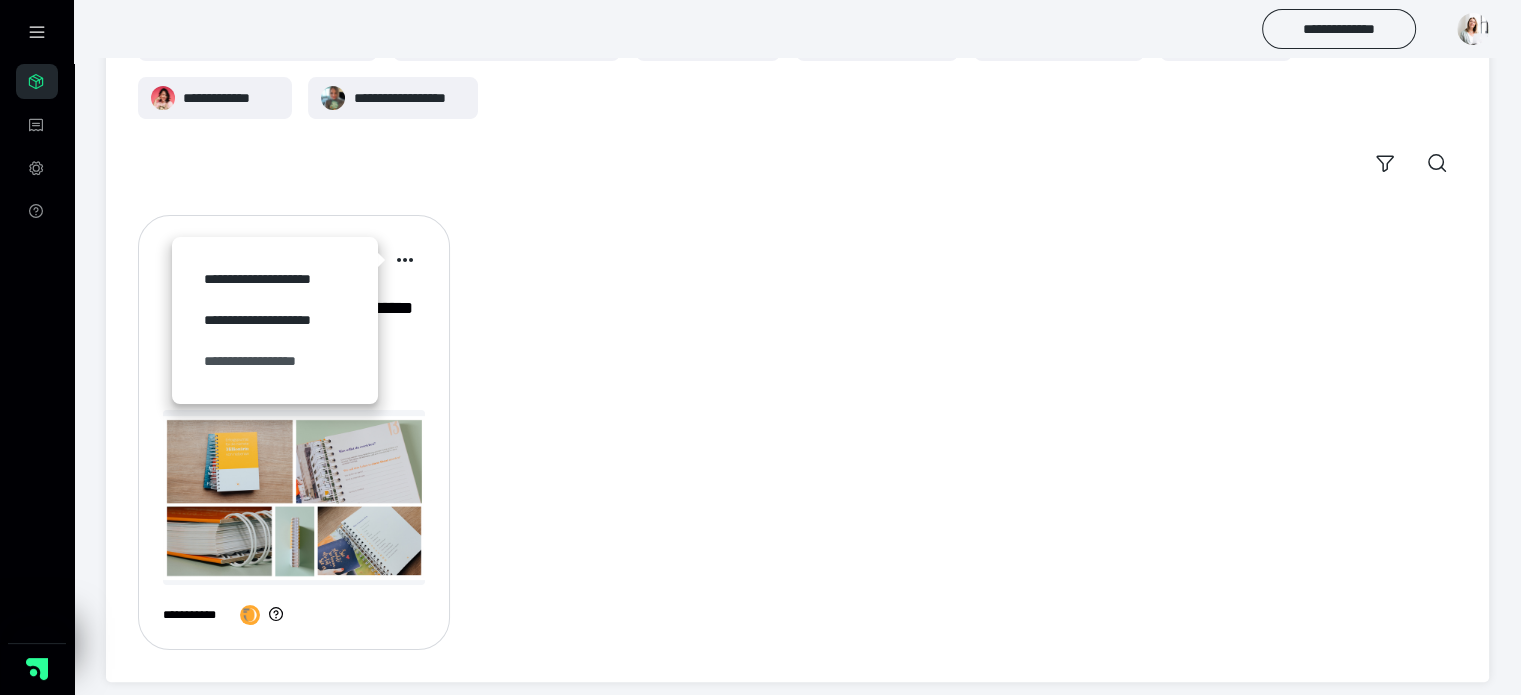 click on "**********" at bounding box center [275, 361] 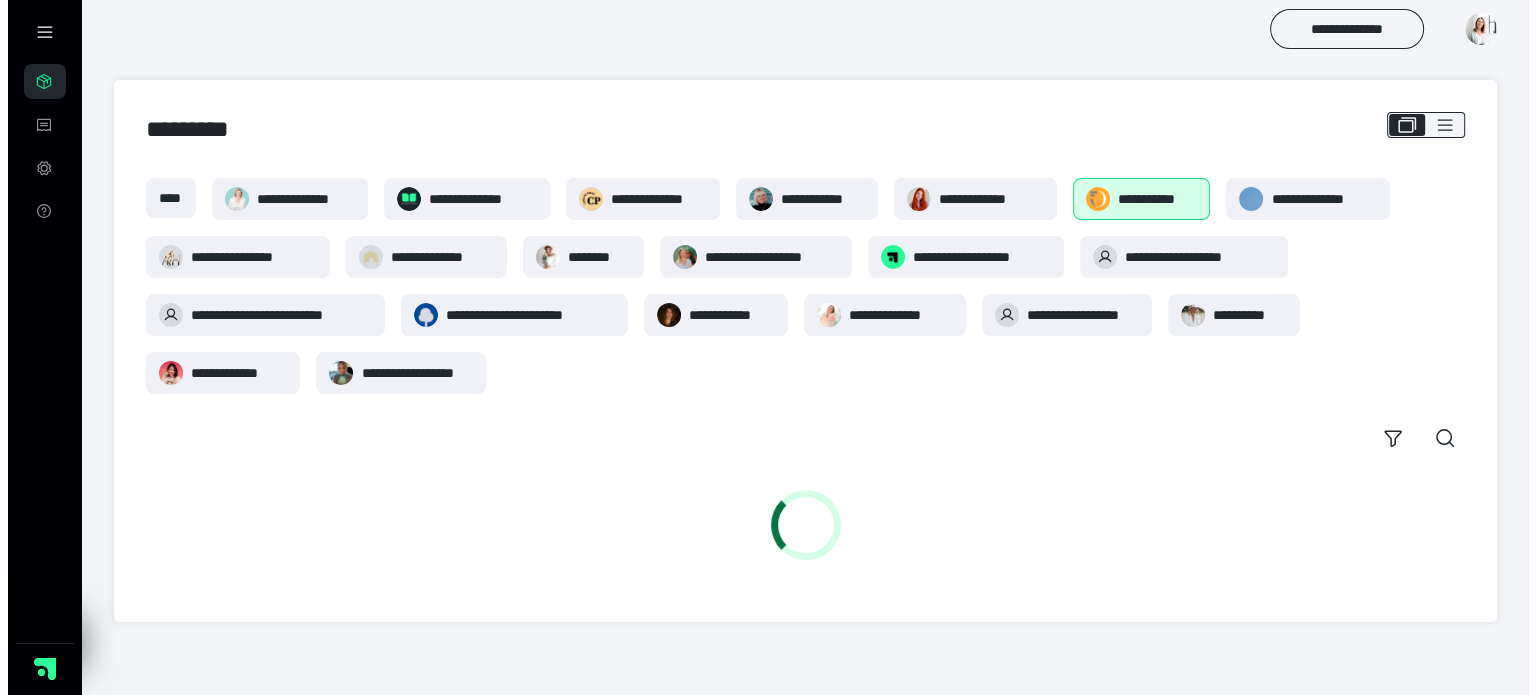 scroll, scrollTop: 0, scrollLeft: 0, axis: both 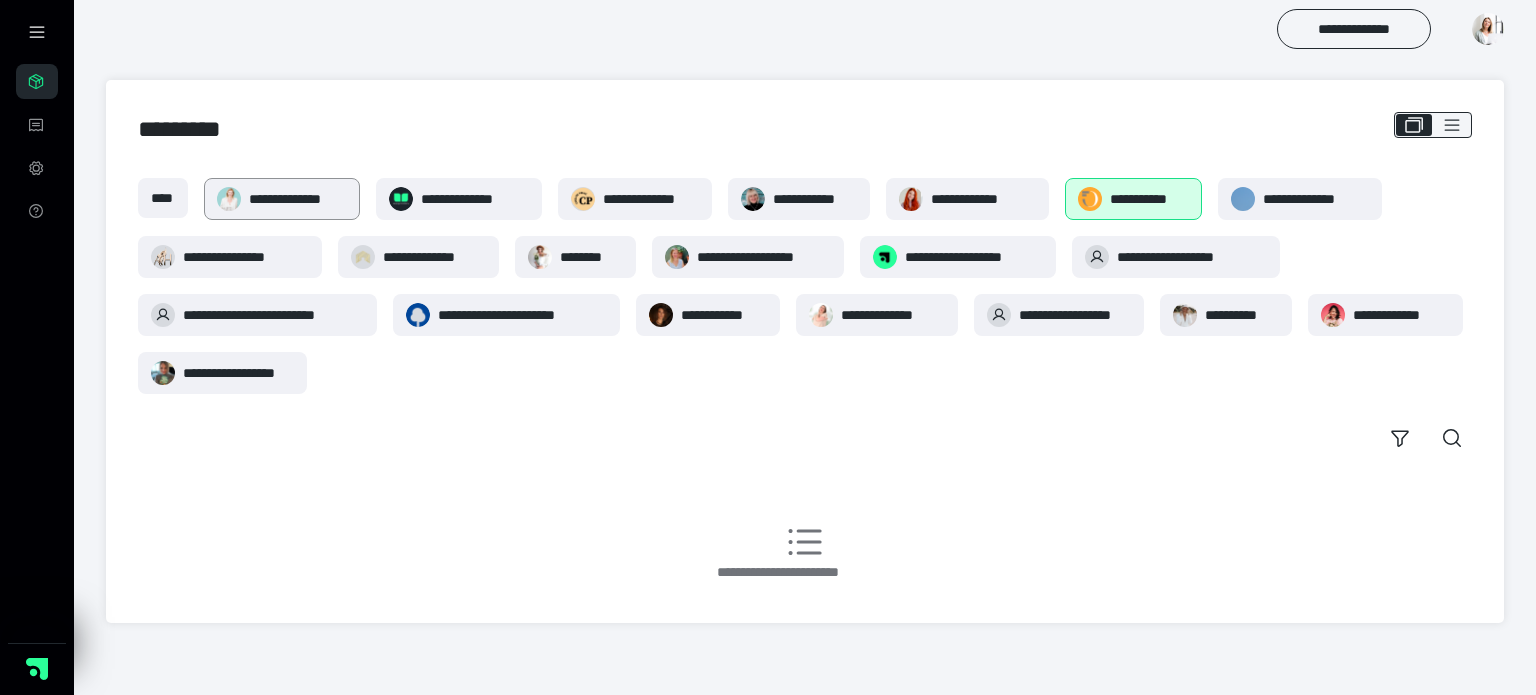click on "**********" at bounding box center [298, 199] 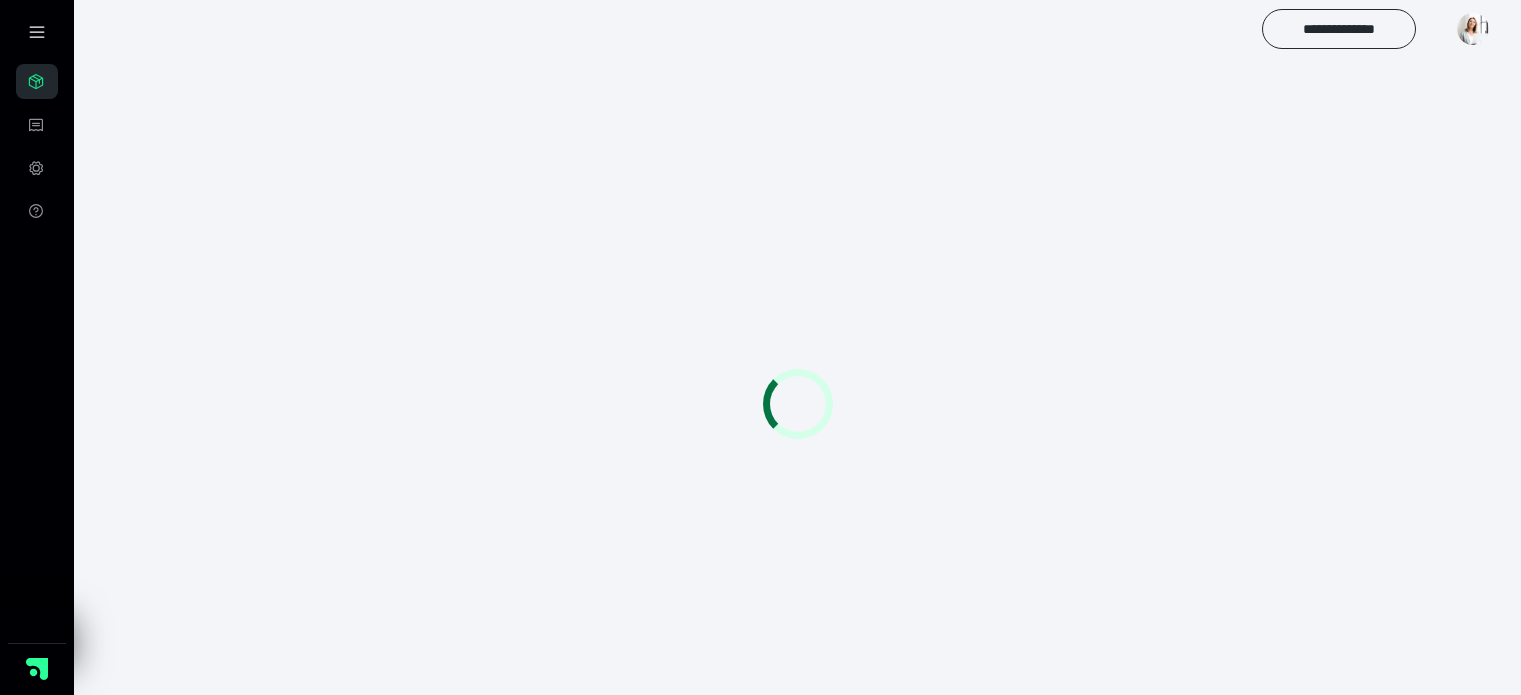 scroll, scrollTop: 0, scrollLeft: 0, axis: both 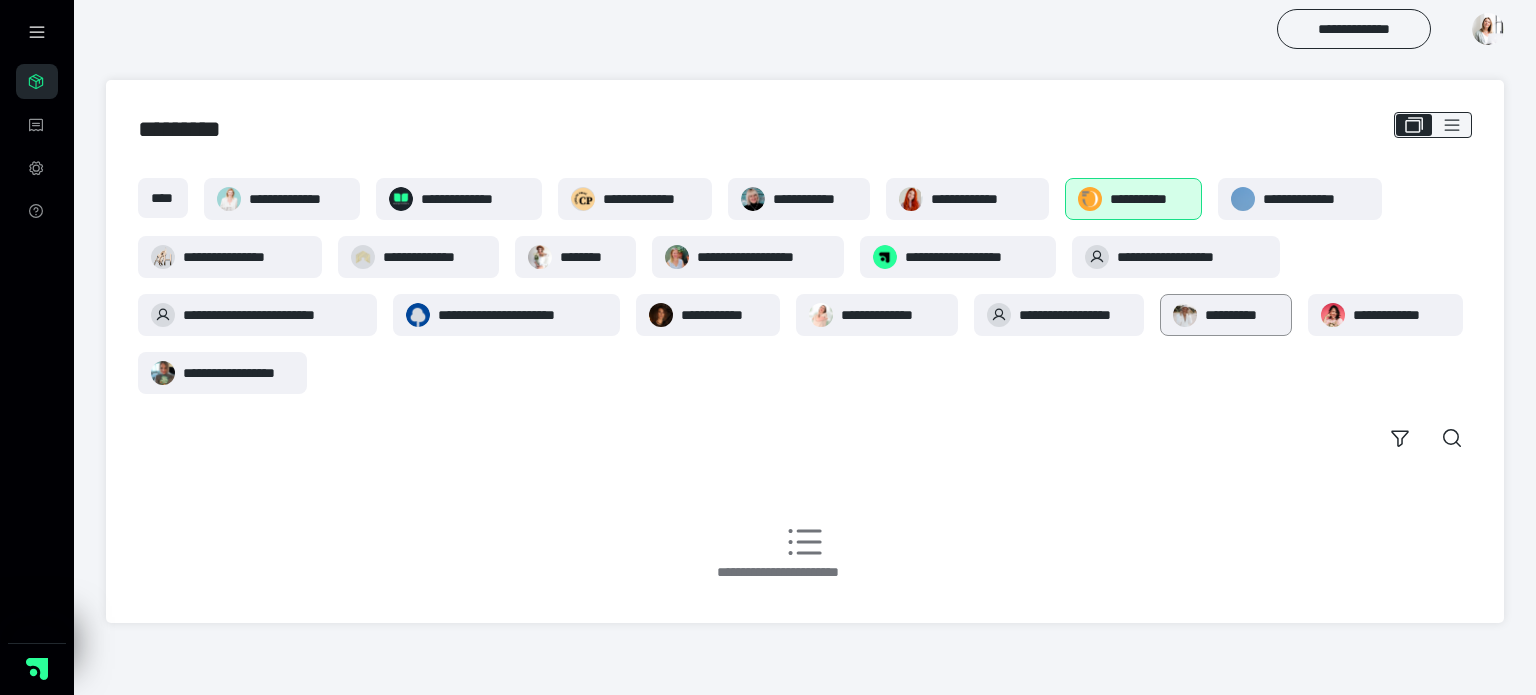 click on "**********" at bounding box center [1226, 315] 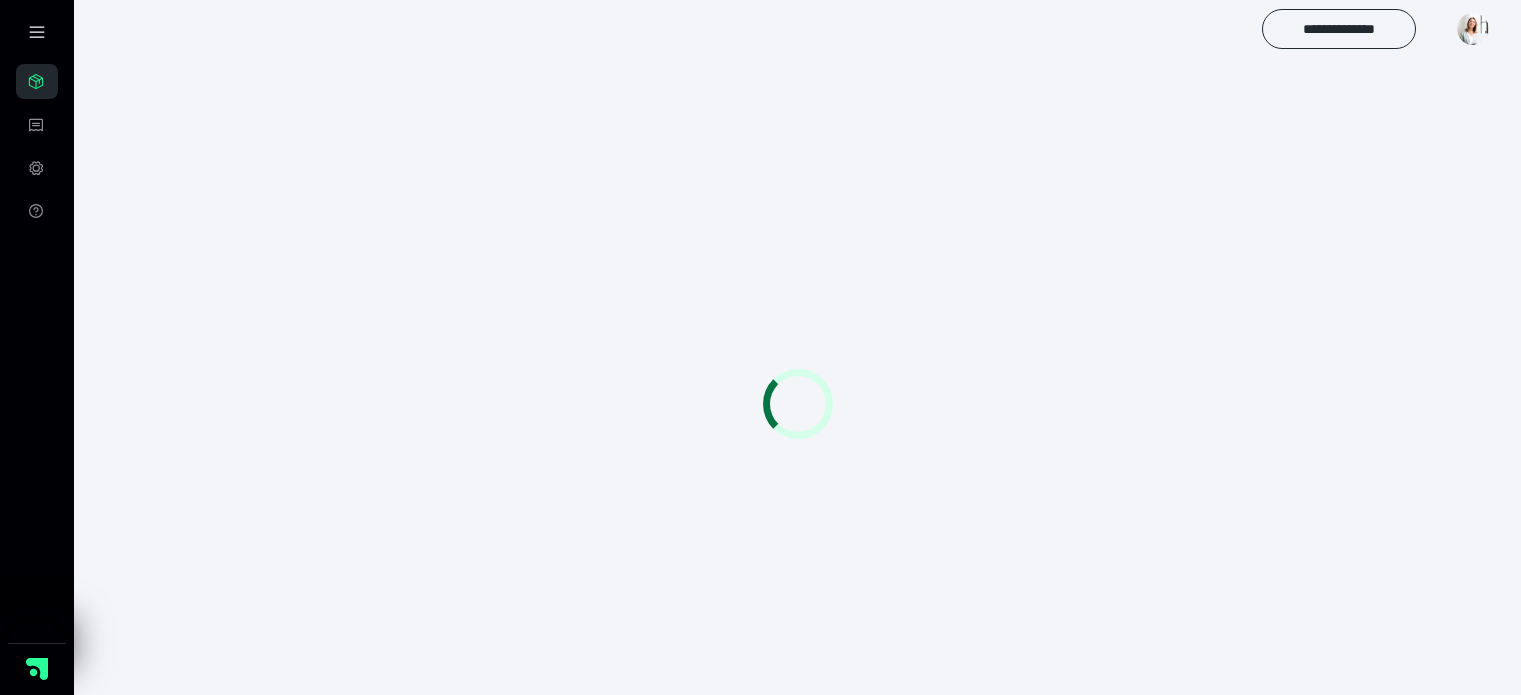 scroll, scrollTop: 0, scrollLeft: 0, axis: both 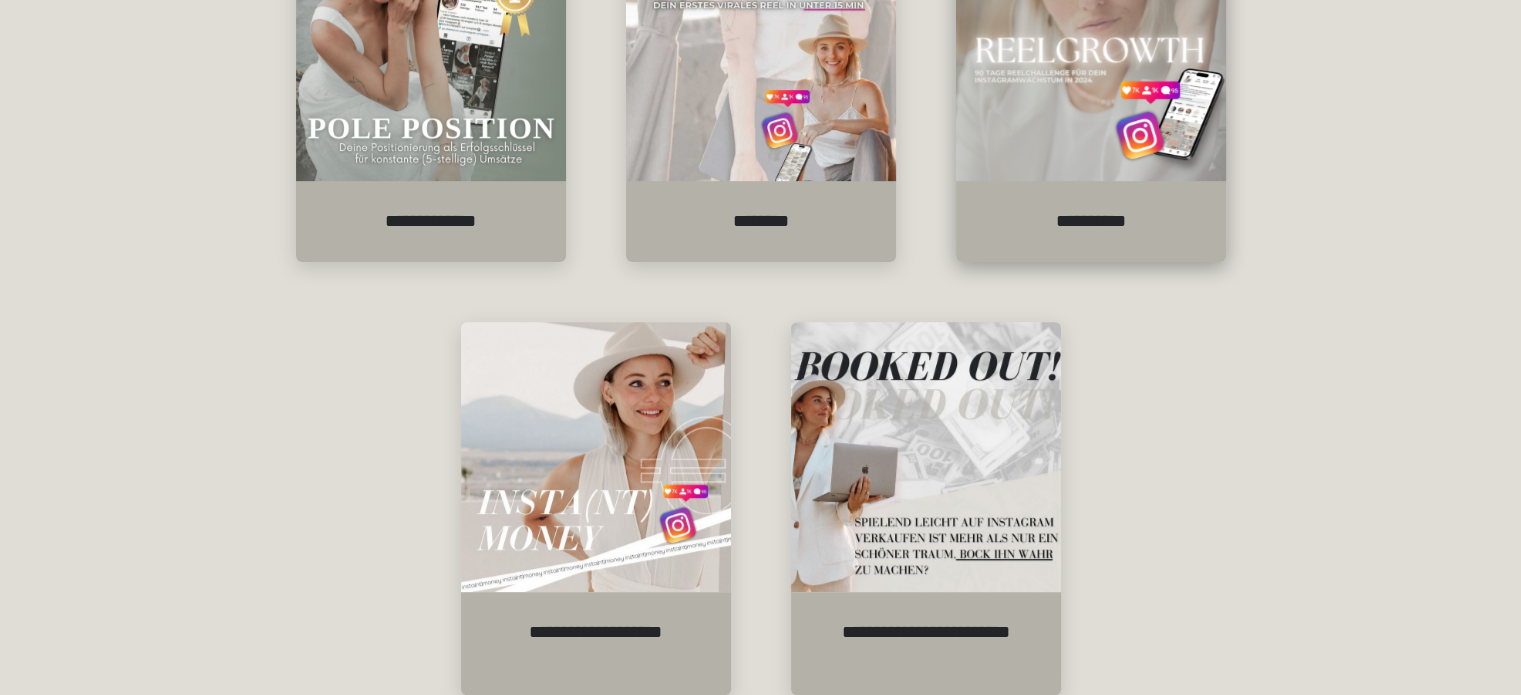 click on "**********" at bounding box center [1091, 222] 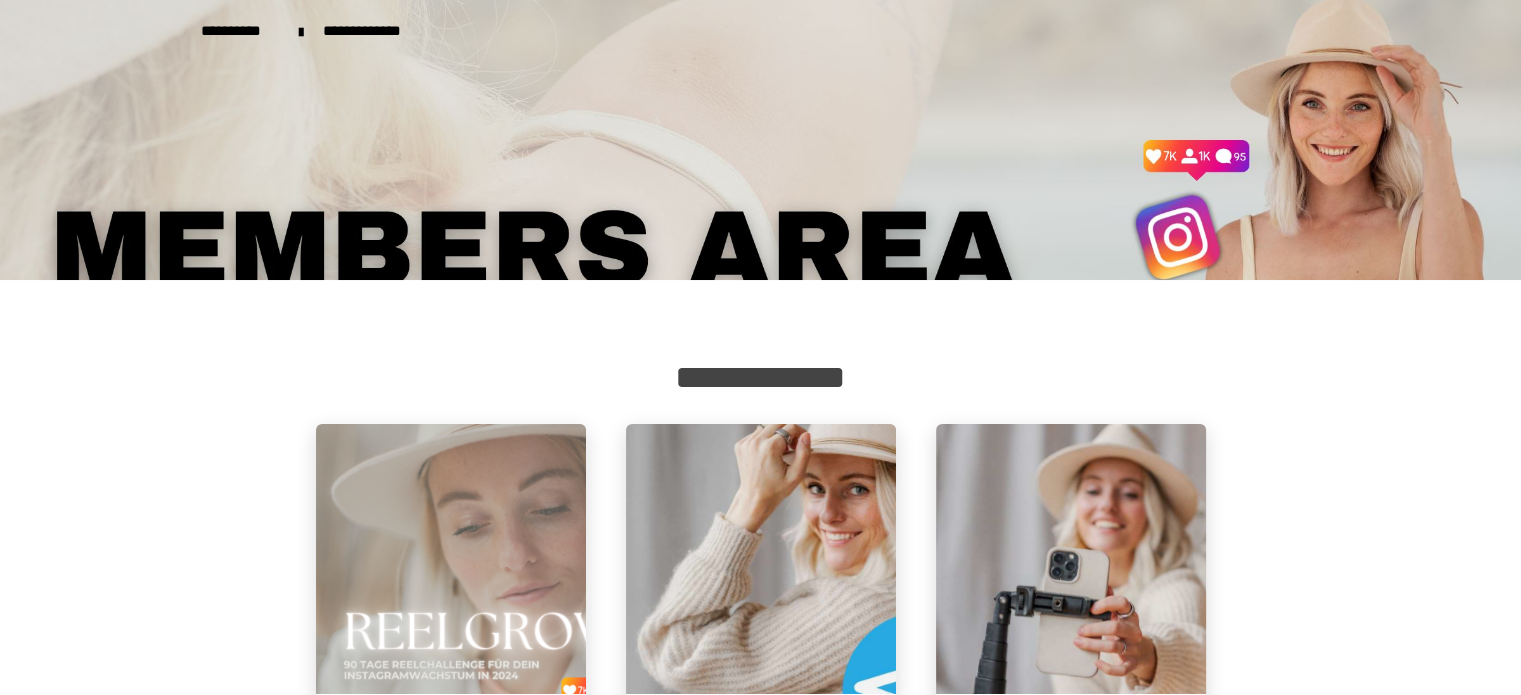scroll, scrollTop: 216, scrollLeft: 0, axis: vertical 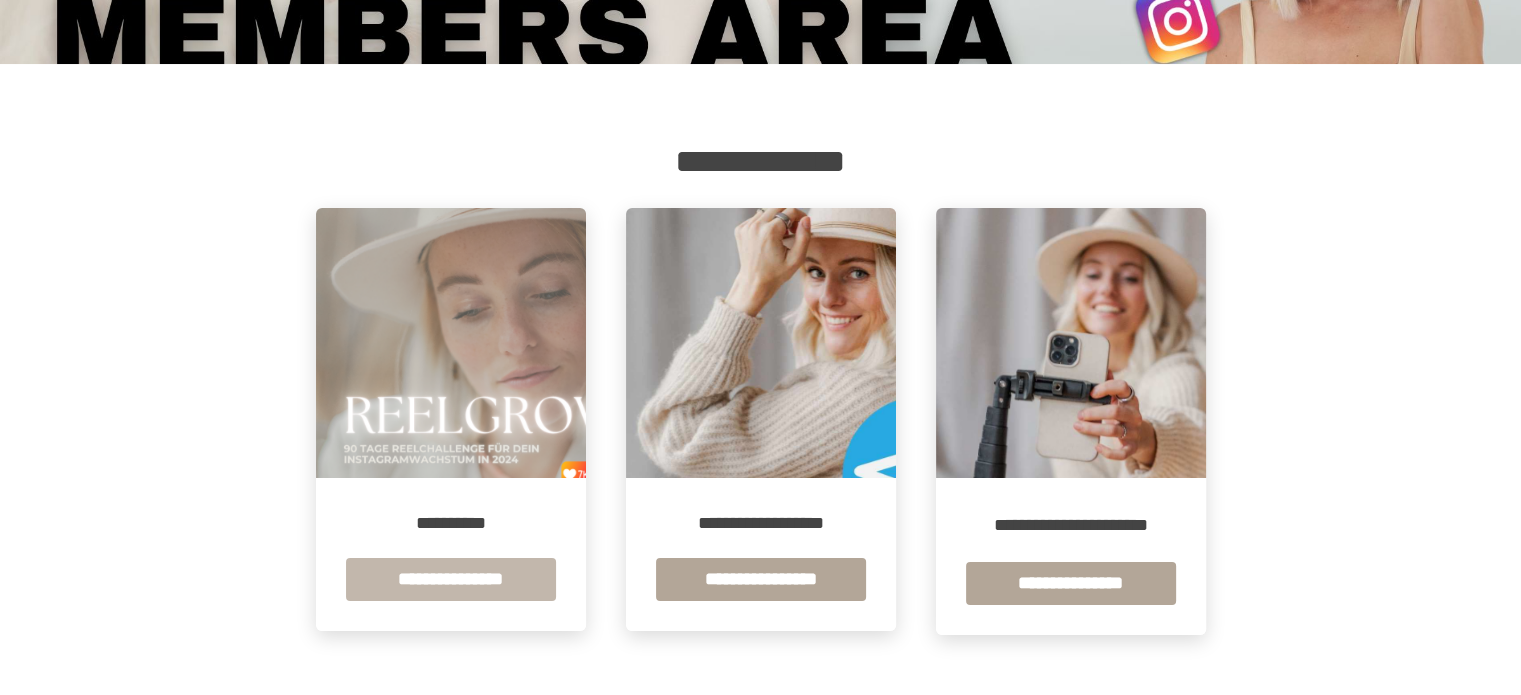click on "**********" at bounding box center (451, 579) 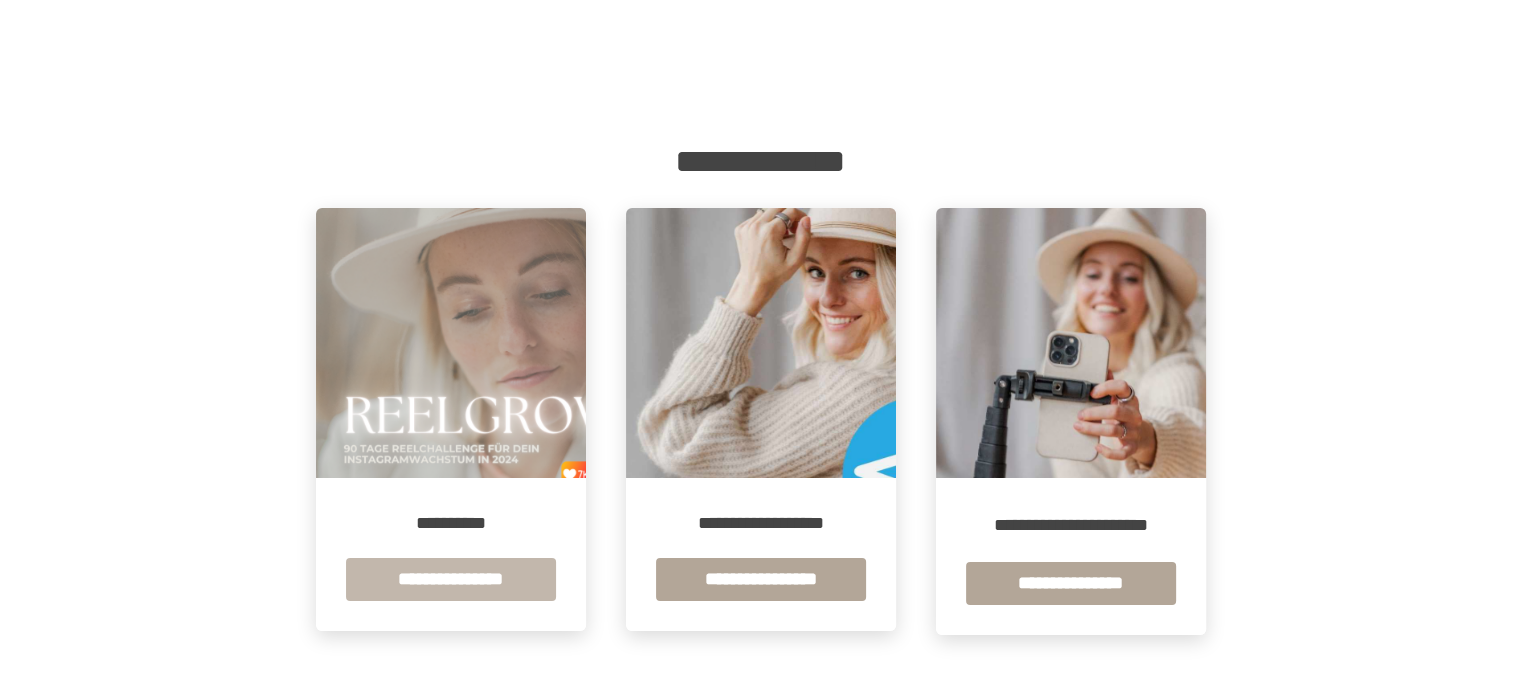 scroll, scrollTop: 0, scrollLeft: 0, axis: both 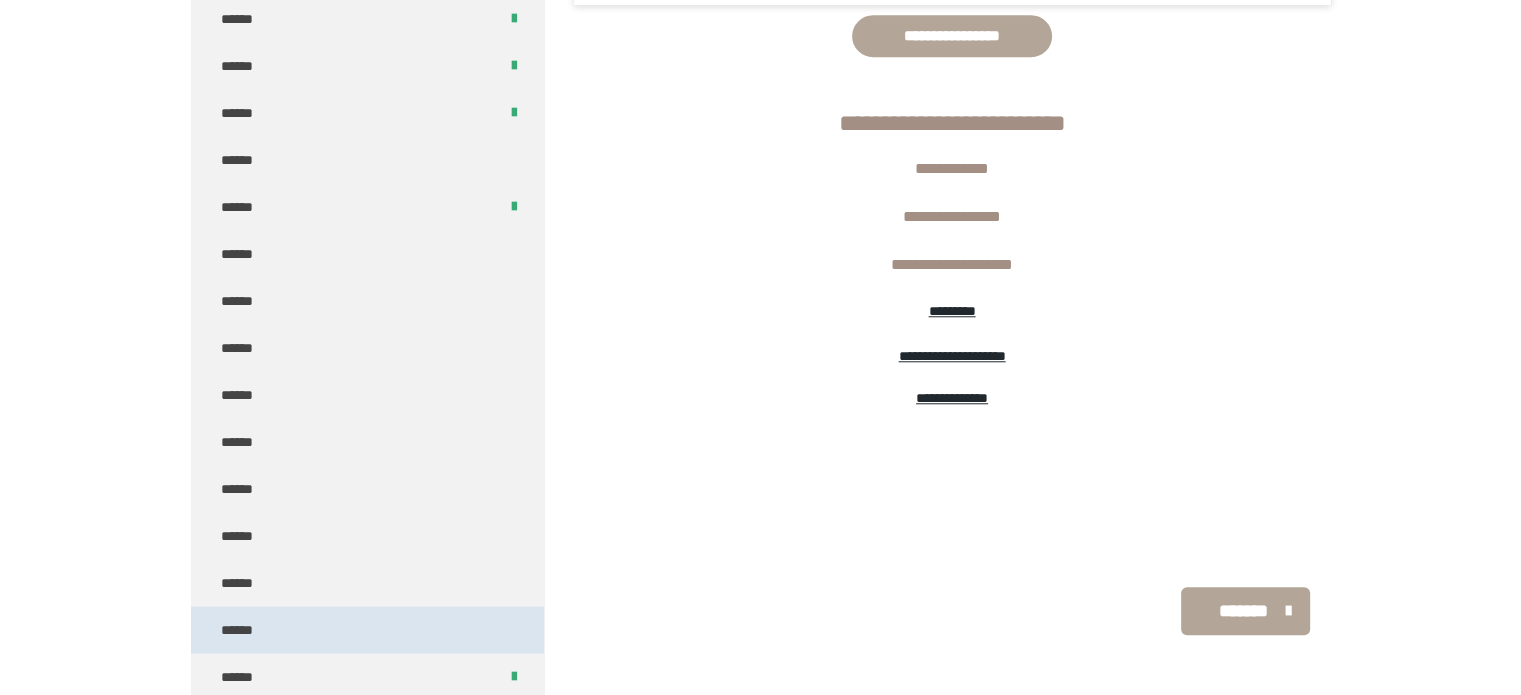 click on "******" at bounding box center (367, 630) 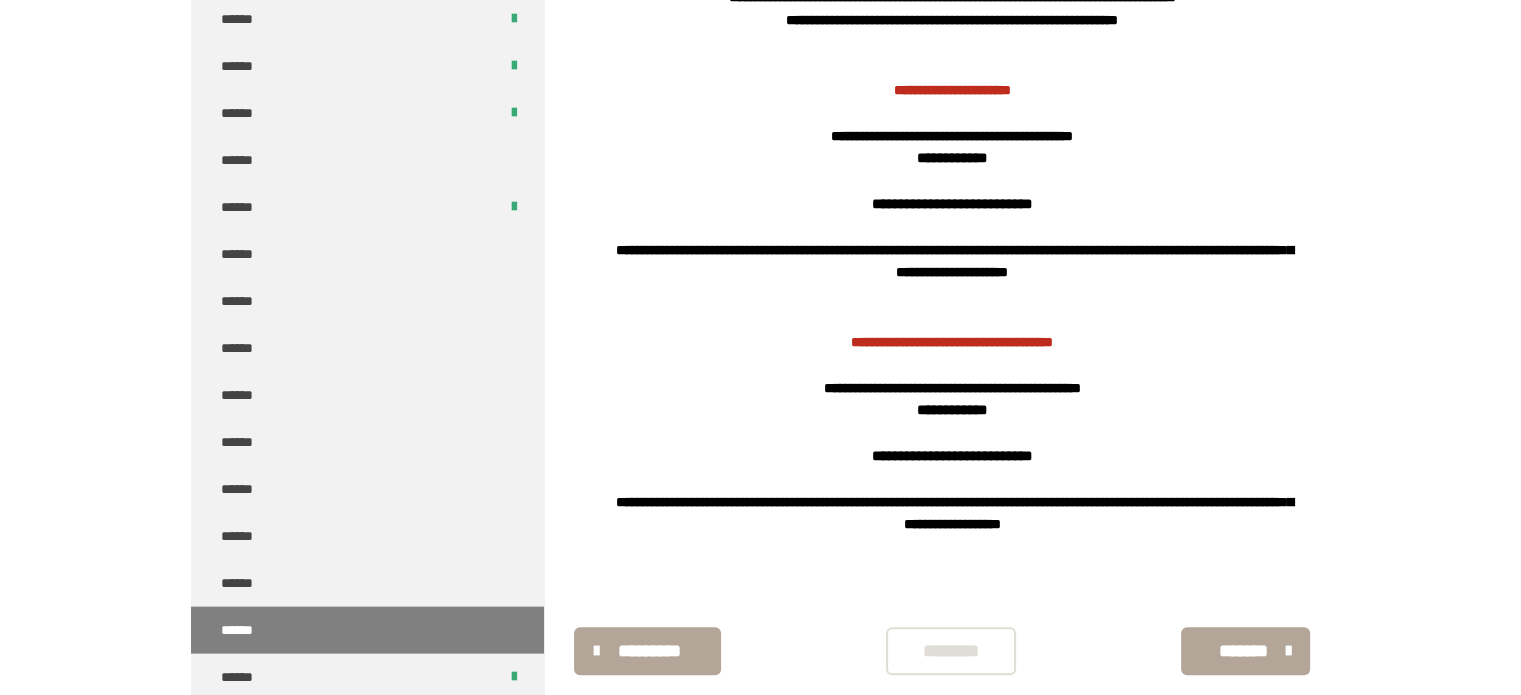 scroll, scrollTop: 1547, scrollLeft: 0, axis: vertical 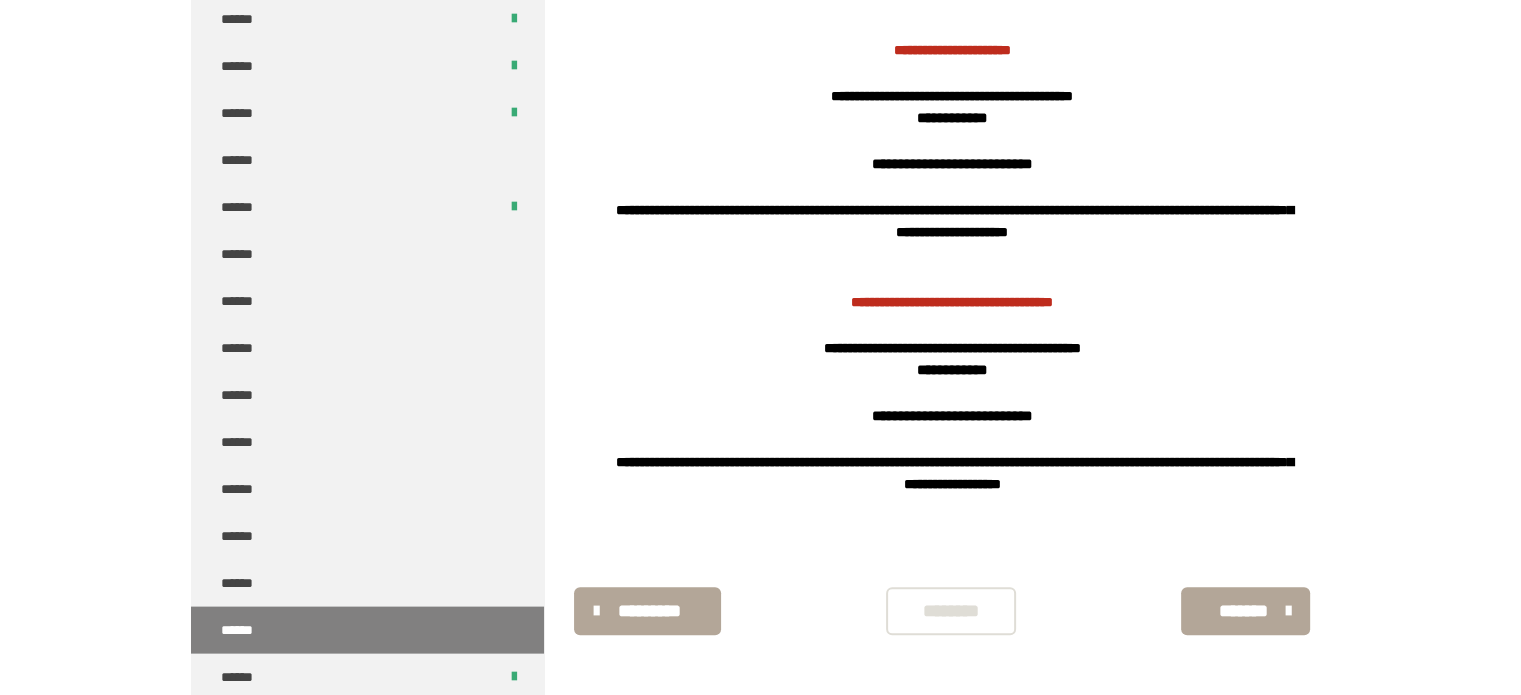 click on "********" at bounding box center (951, 611) 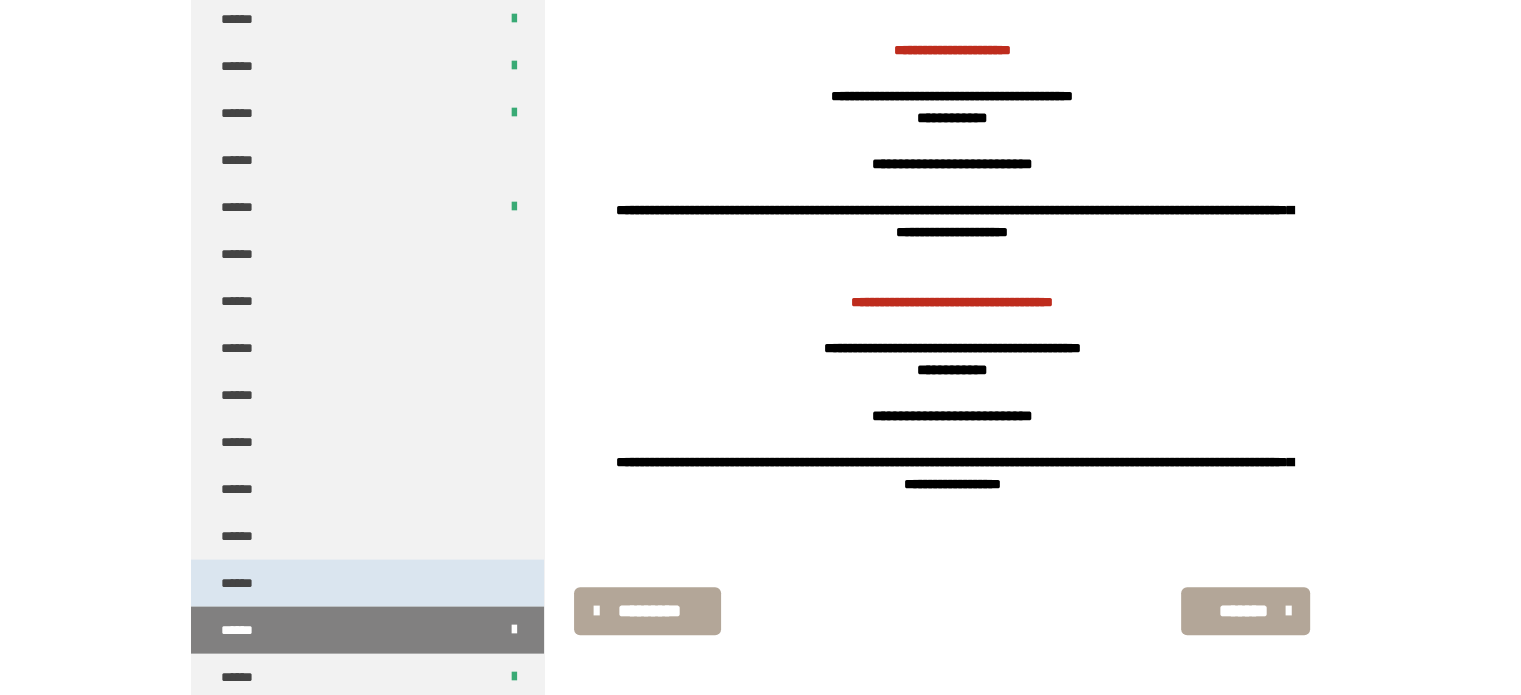 click on "******" at bounding box center [243, 583] 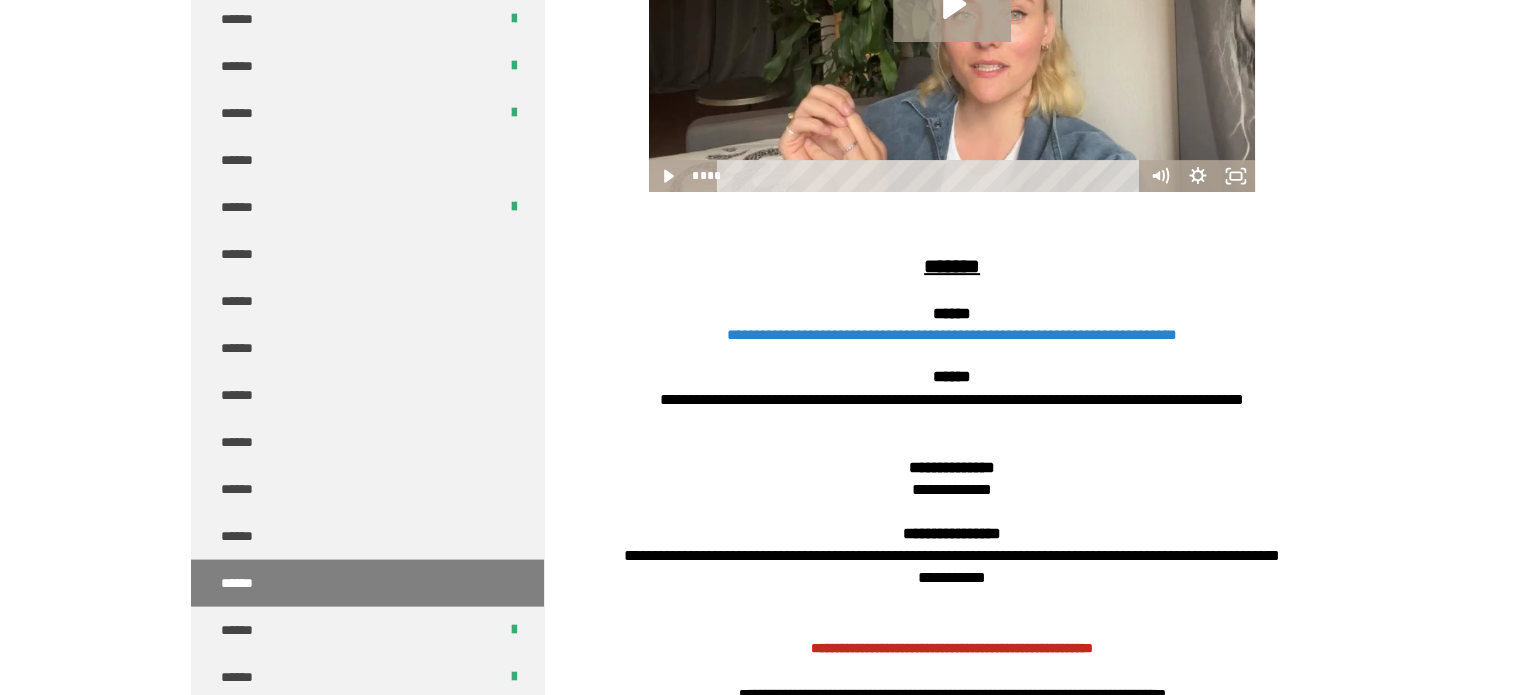 scroll, scrollTop: 695, scrollLeft: 0, axis: vertical 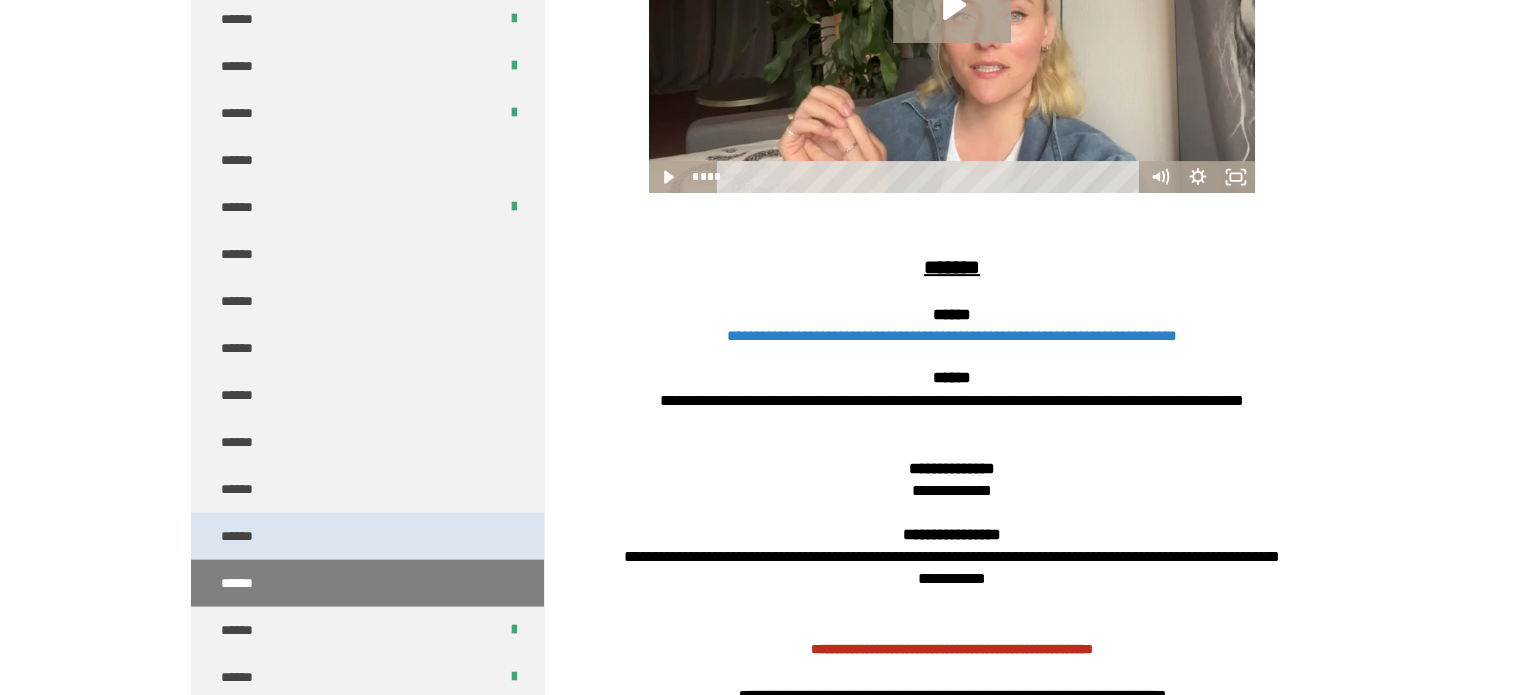 click on "******" at bounding box center (367, 536) 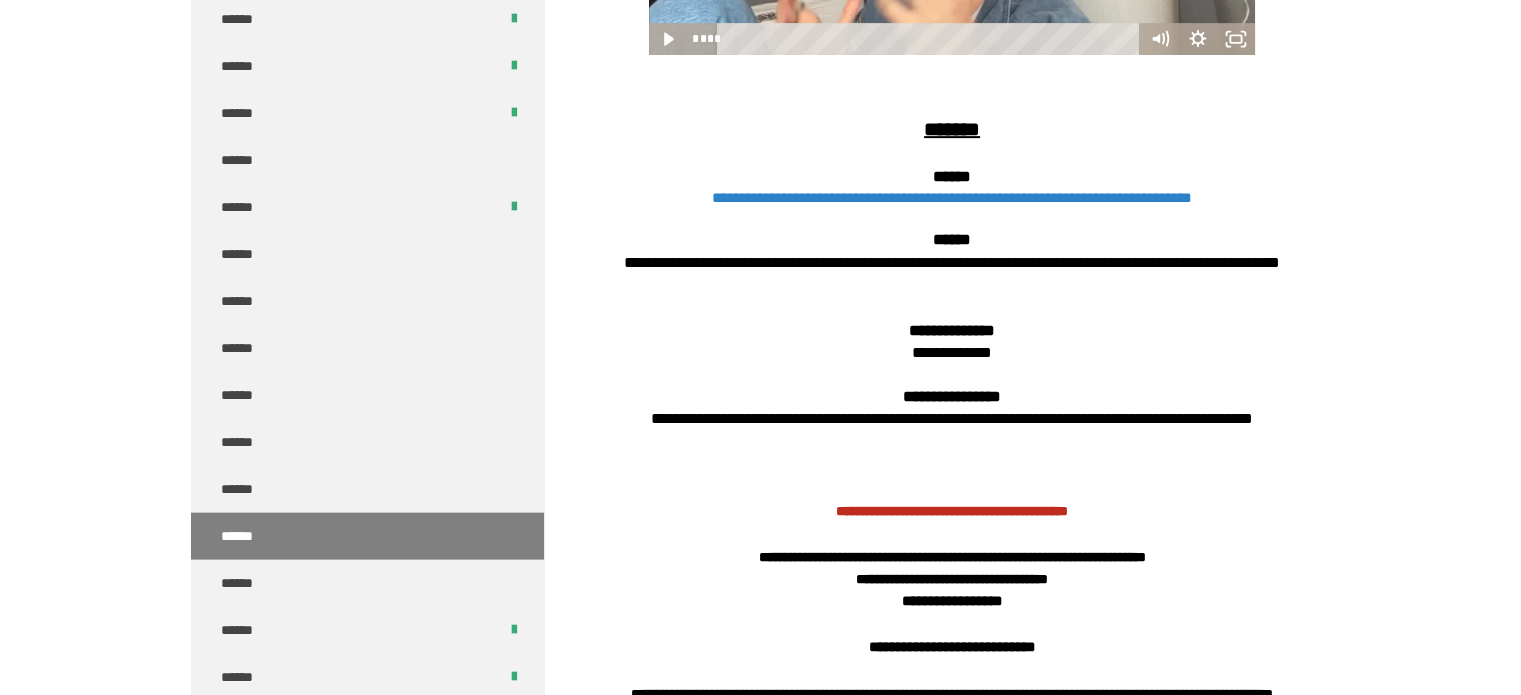scroll, scrollTop: 832, scrollLeft: 0, axis: vertical 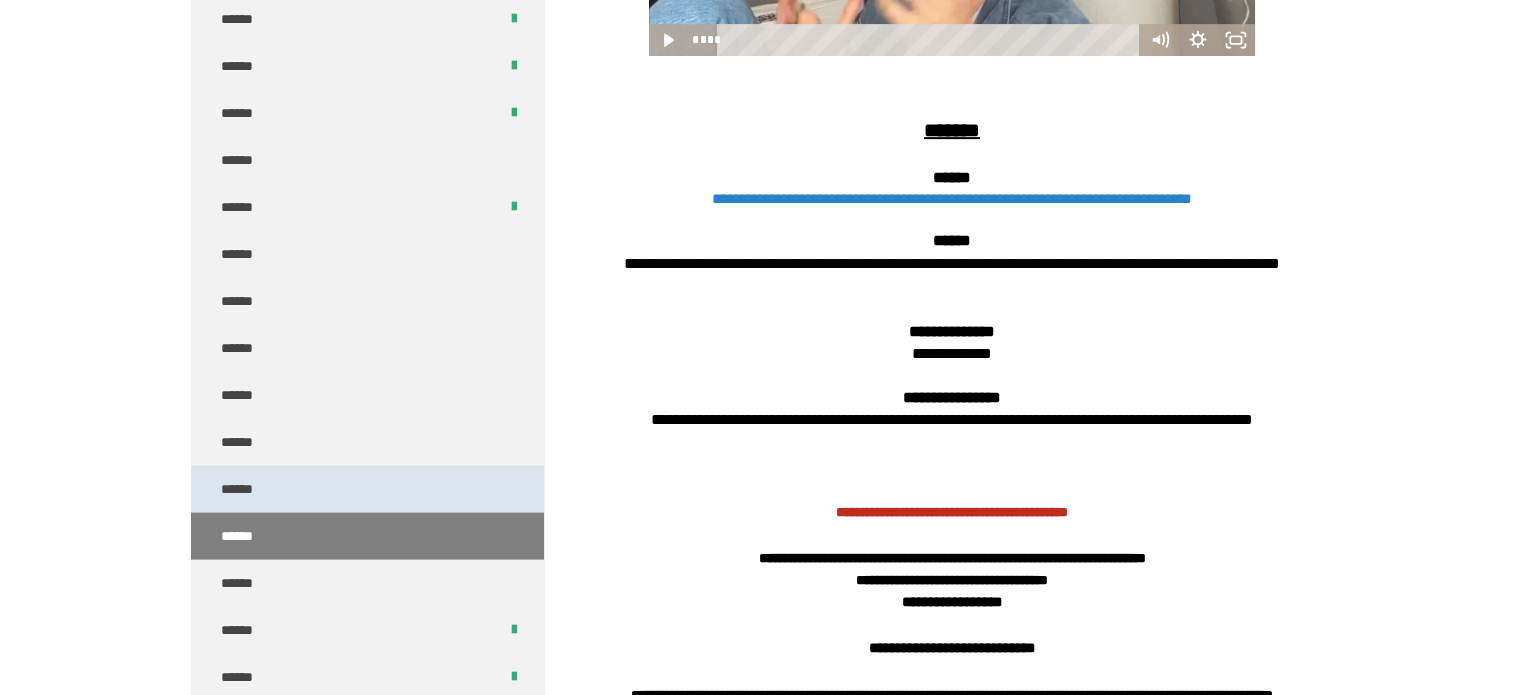 click on "******" at bounding box center [367, 489] 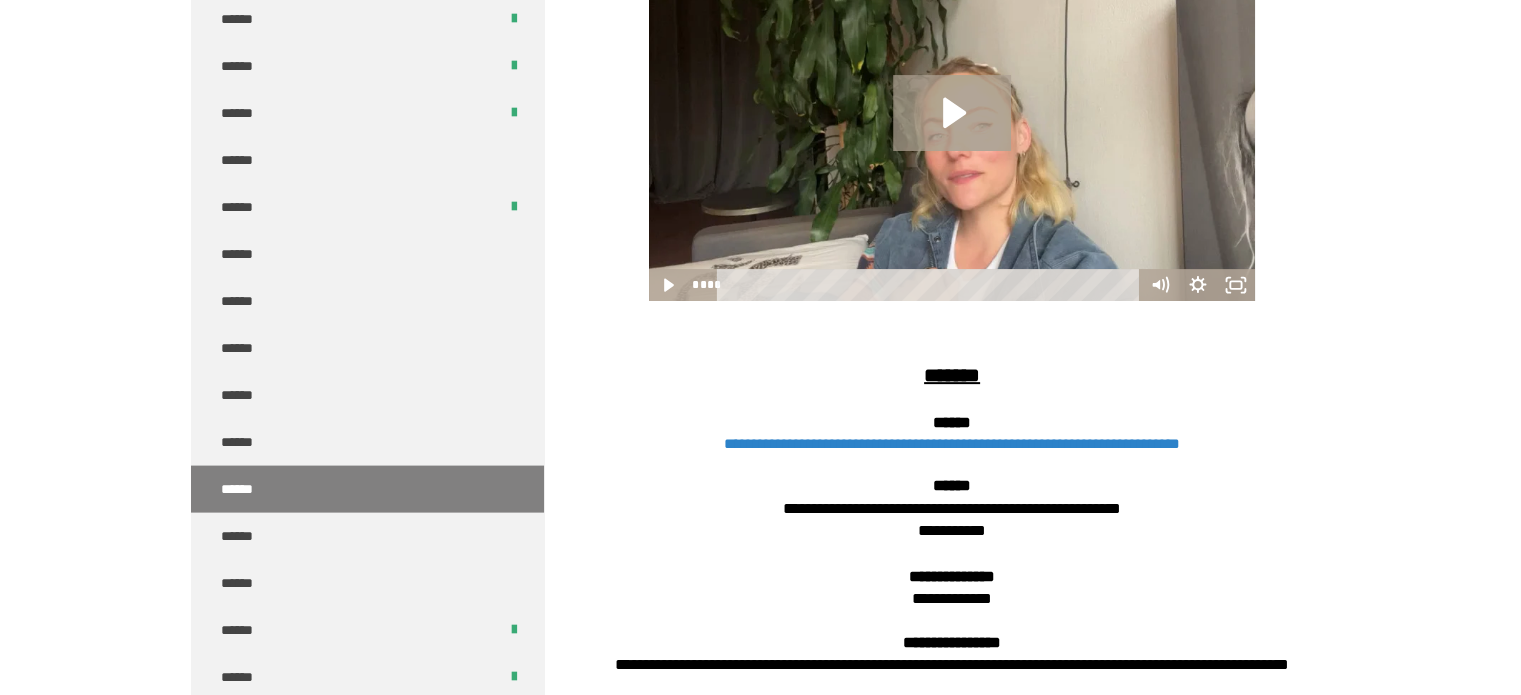 scroll, scrollTop: 595, scrollLeft: 0, axis: vertical 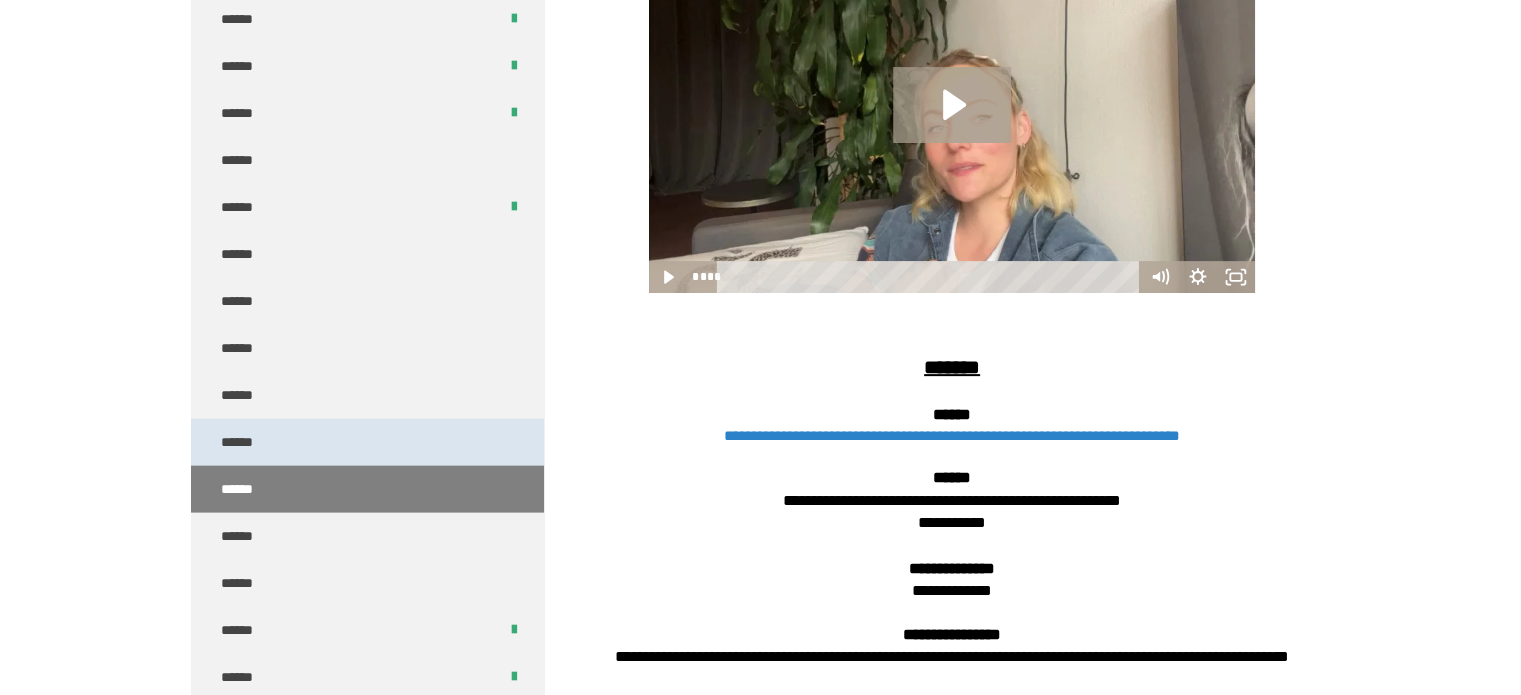 click on "******" at bounding box center (242, 442) 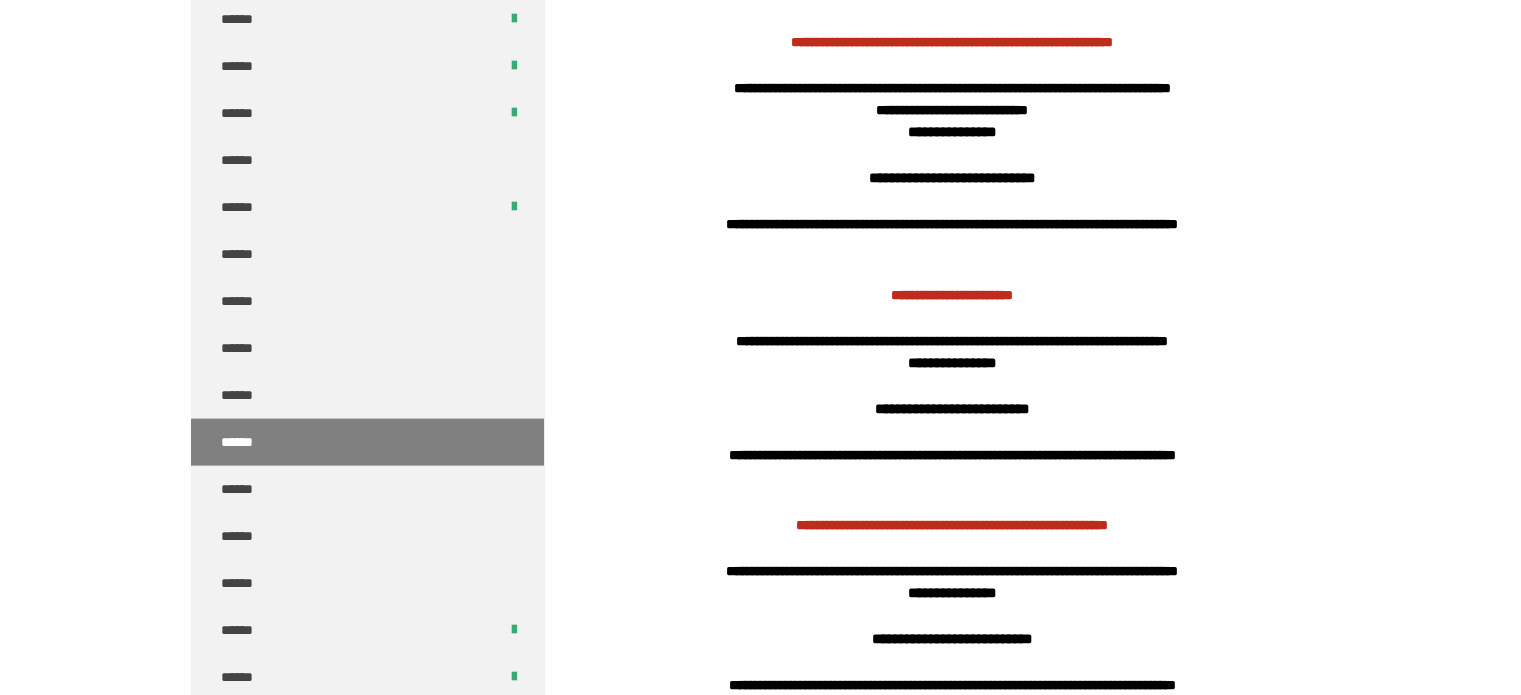 scroll, scrollTop: 1504, scrollLeft: 0, axis: vertical 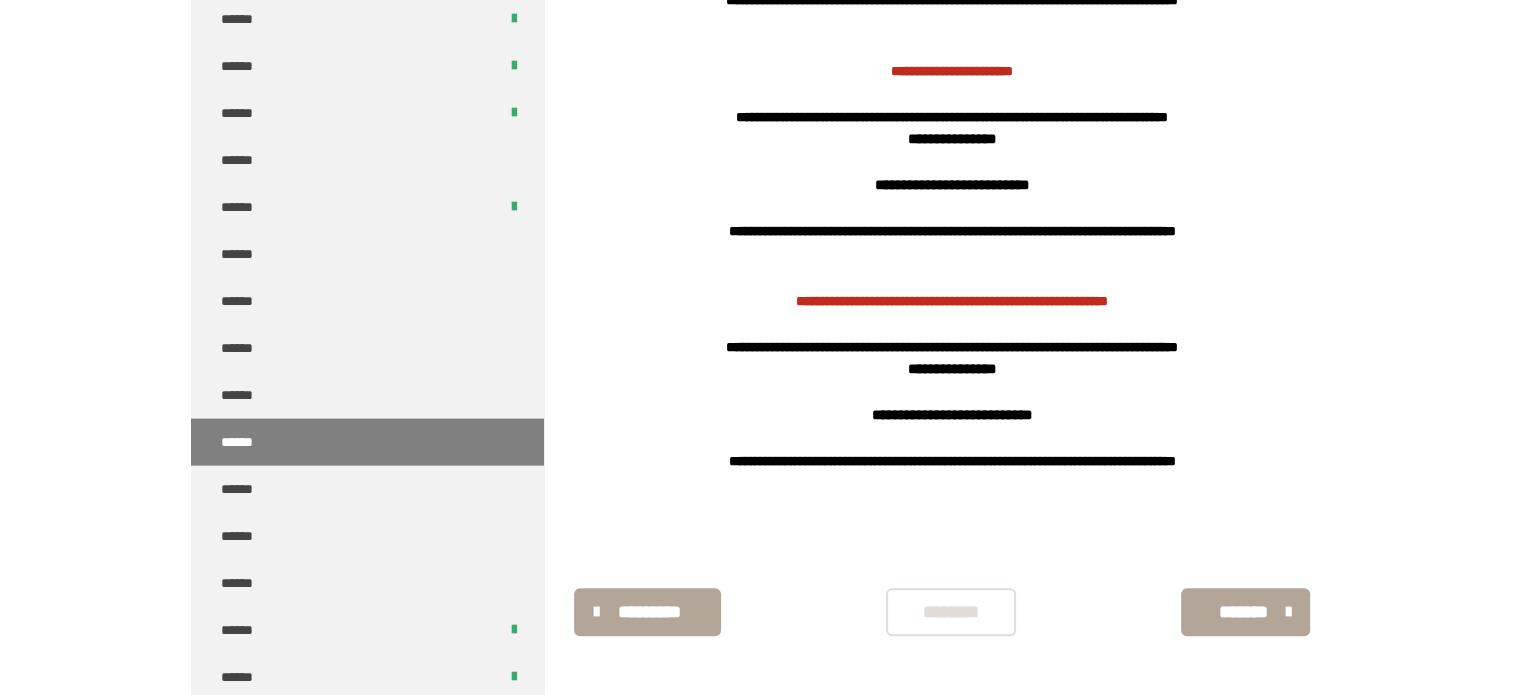 click on "********" at bounding box center [951, 612] 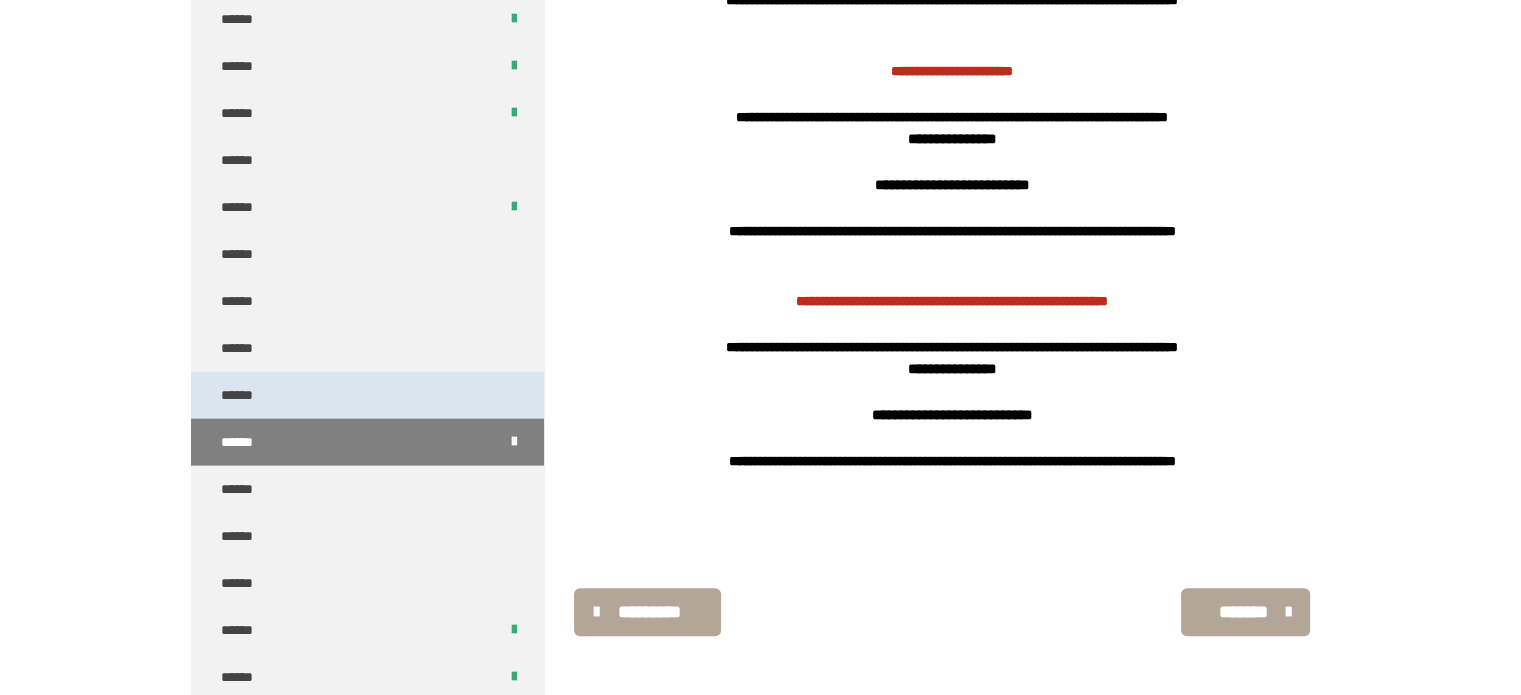 click on "******" at bounding box center [242, 395] 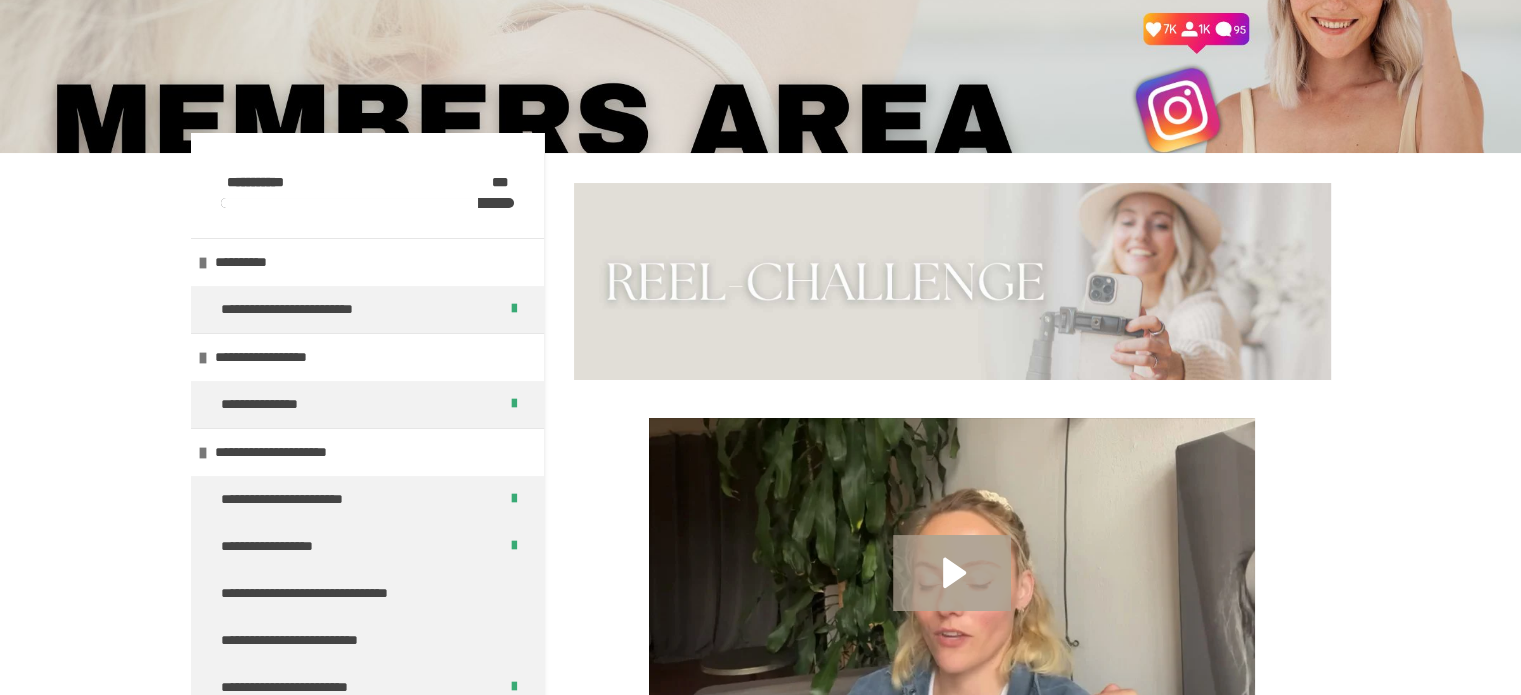 scroll, scrollTop: 111, scrollLeft: 0, axis: vertical 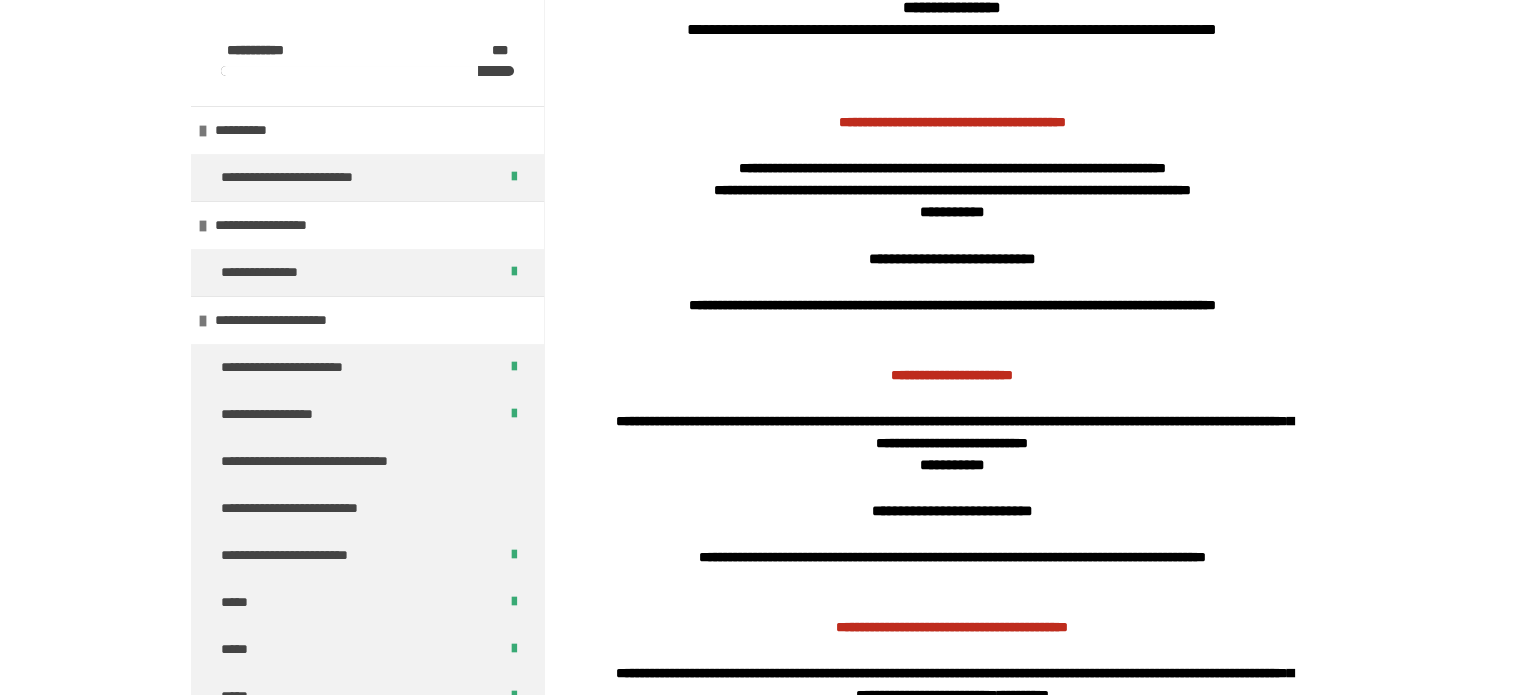 click on "**********" at bounding box center (952, 281) 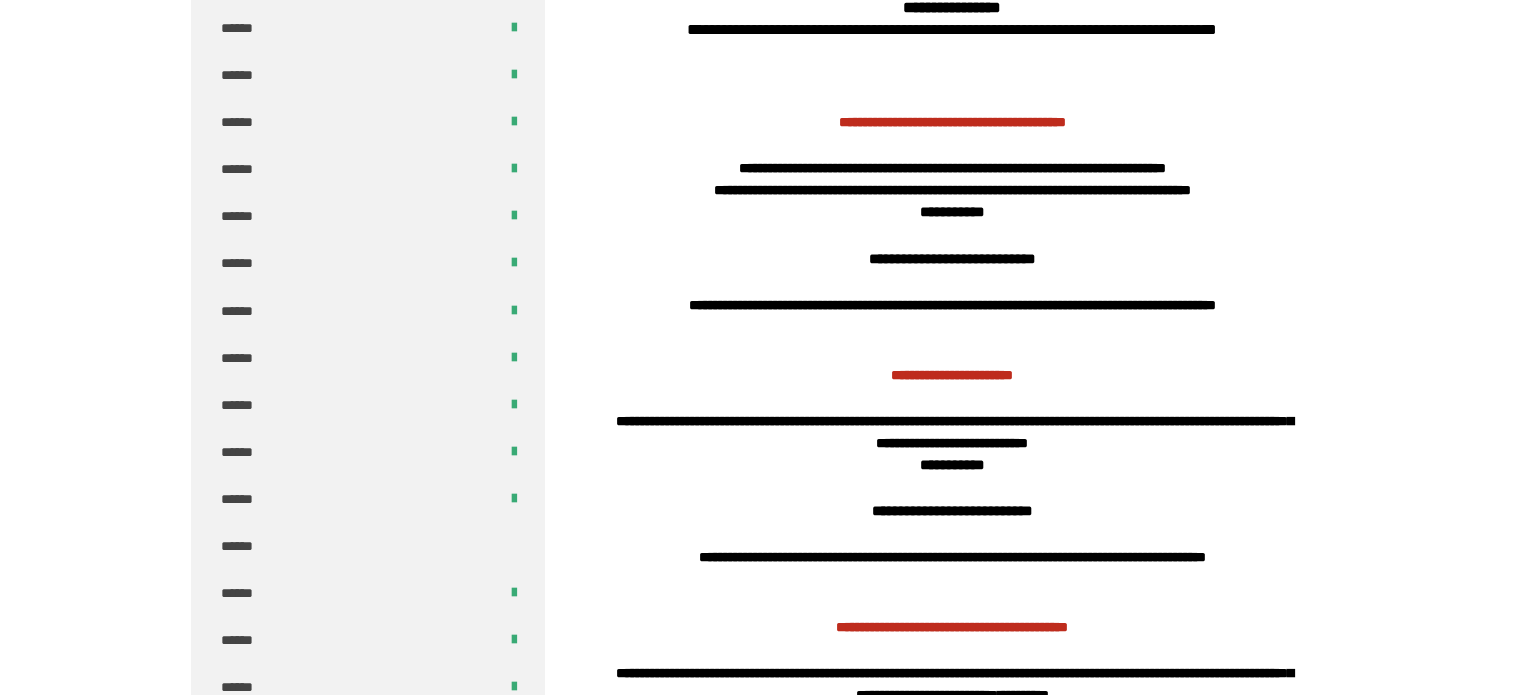 scroll, scrollTop: 4061, scrollLeft: 0, axis: vertical 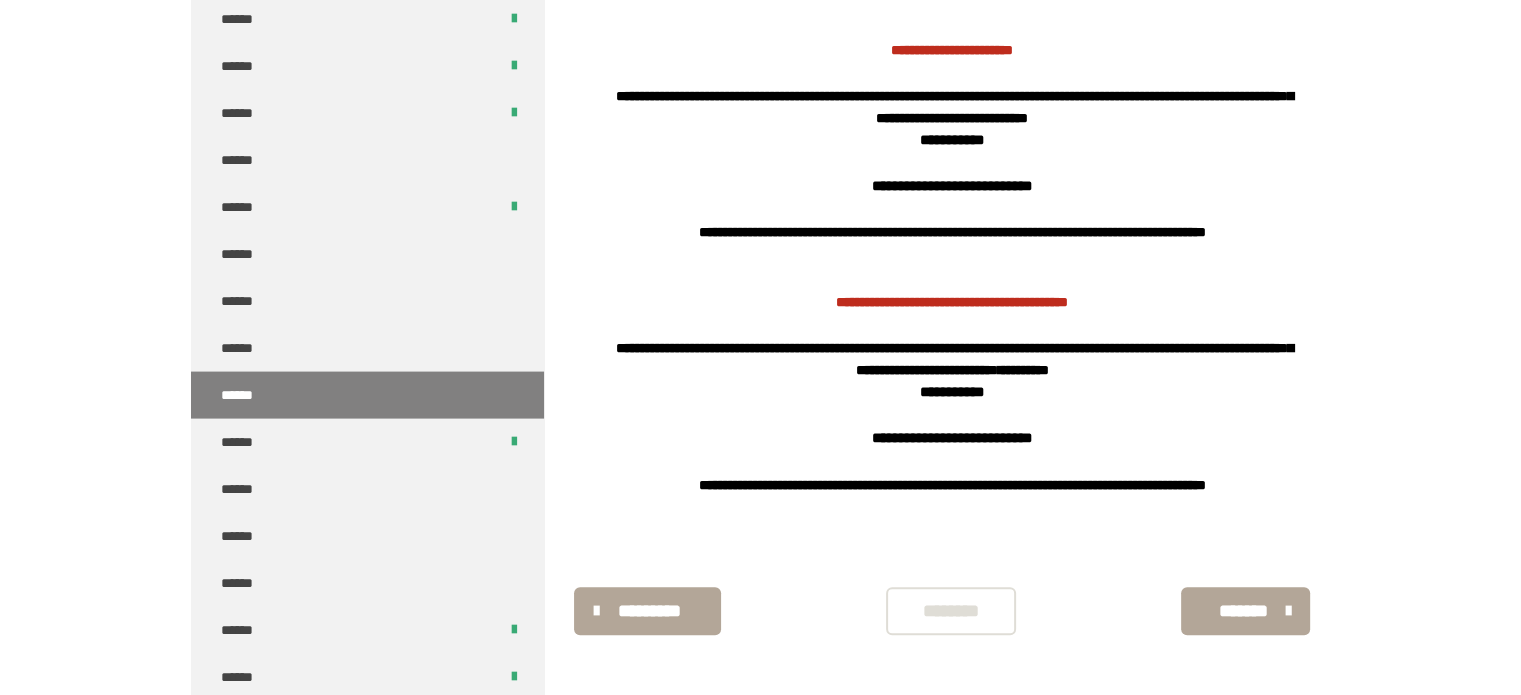 click on "********" at bounding box center [951, 611] 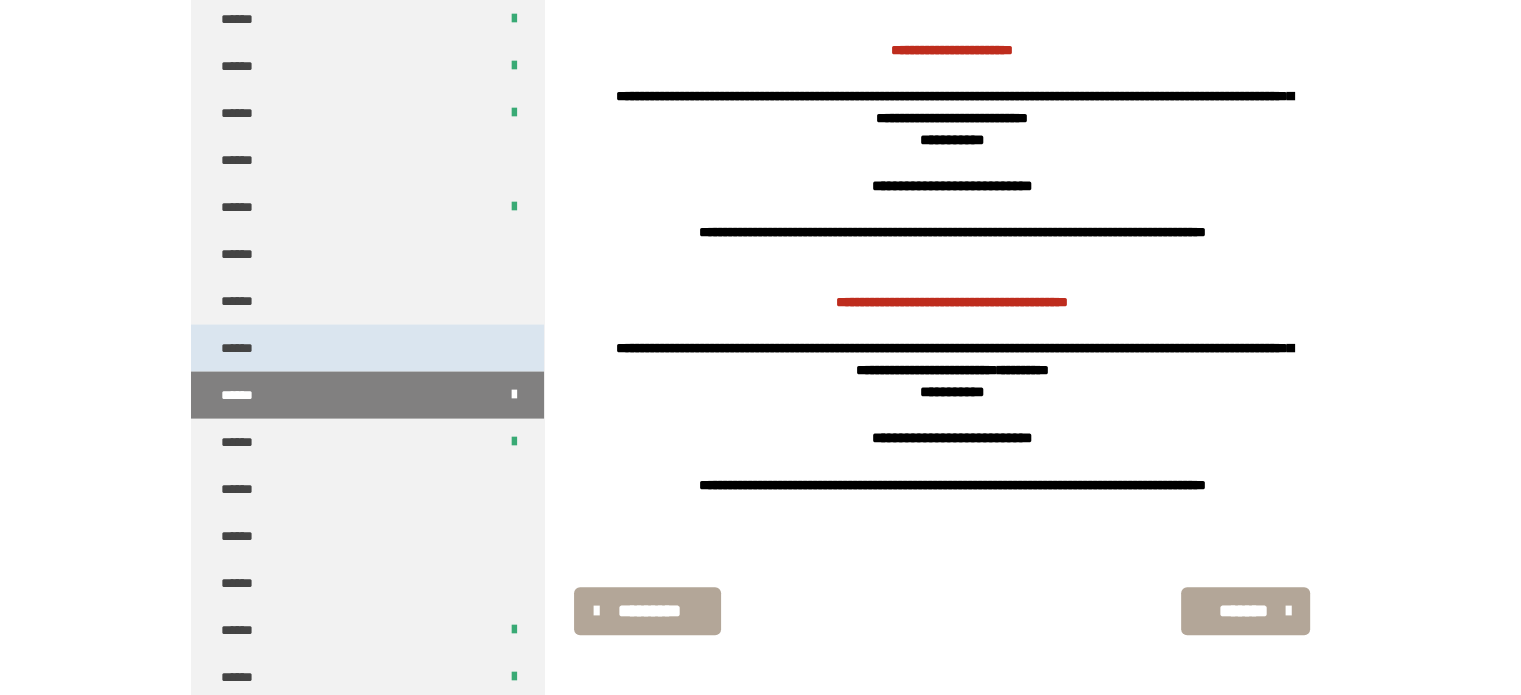 click on "******" at bounding box center (367, 348) 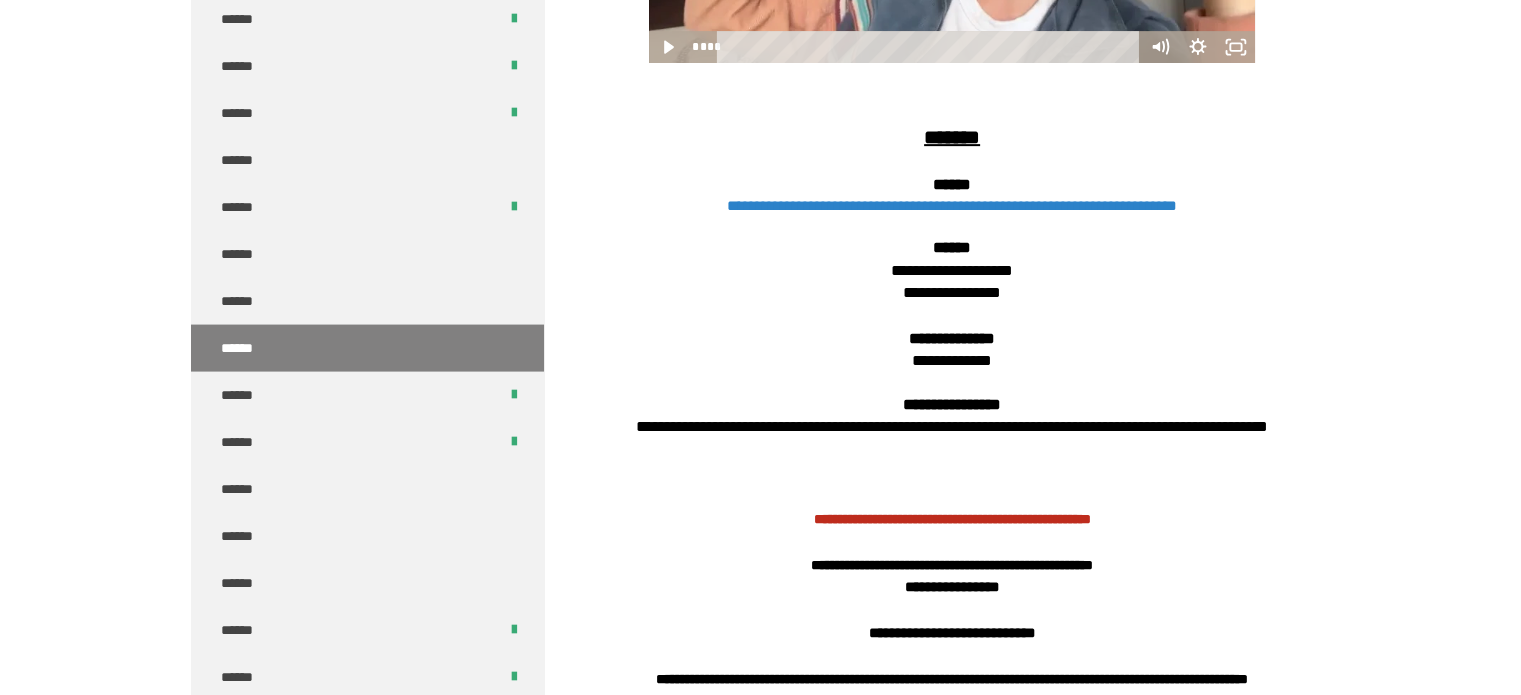 scroll, scrollTop: 826, scrollLeft: 0, axis: vertical 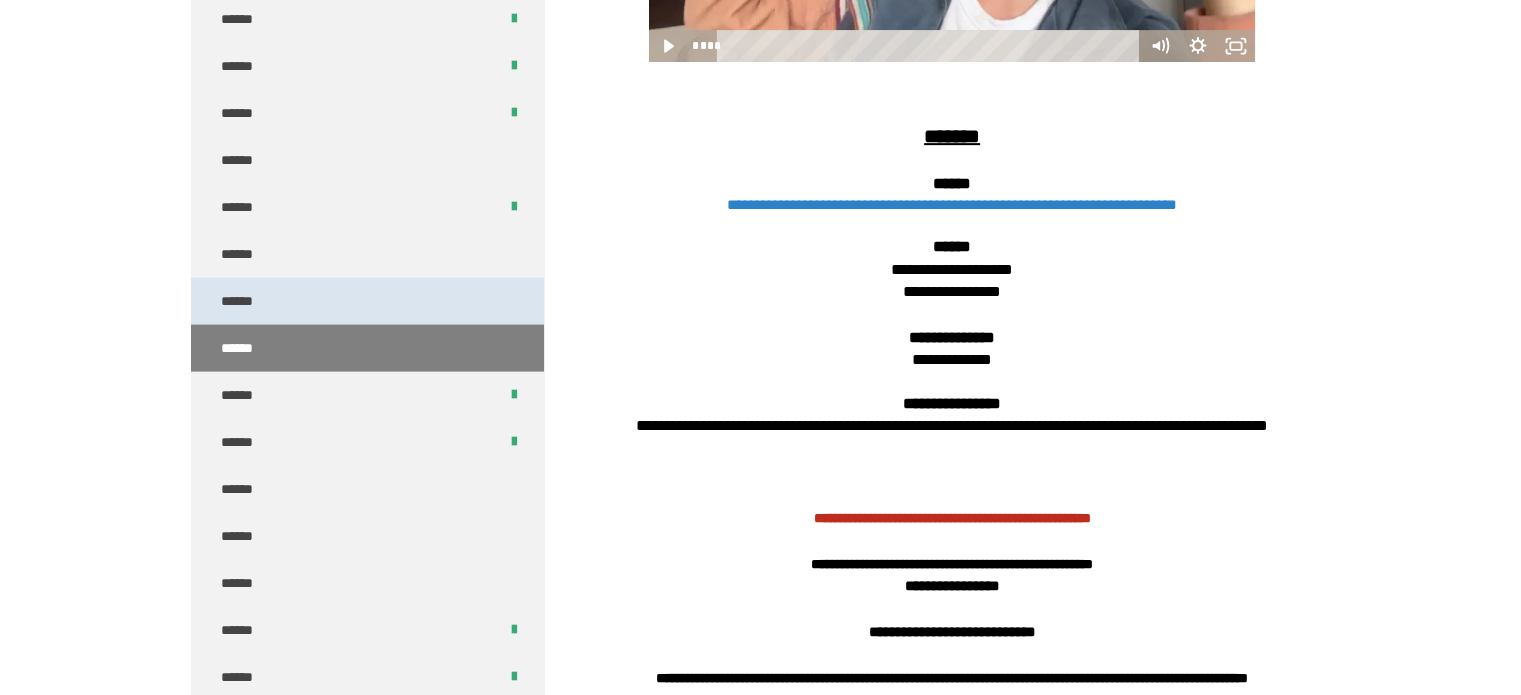 click on "******" at bounding box center (367, 301) 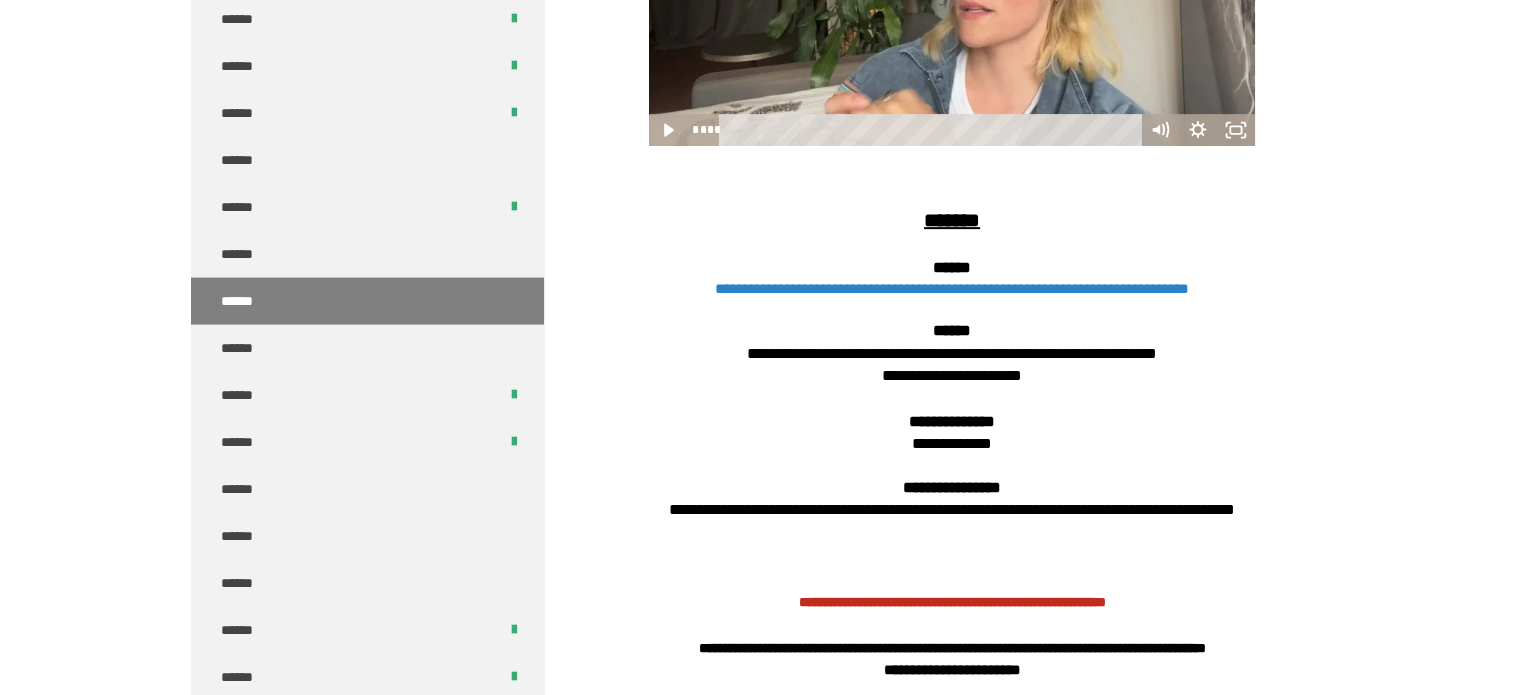 scroll, scrollTop: 741, scrollLeft: 0, axis: vertical 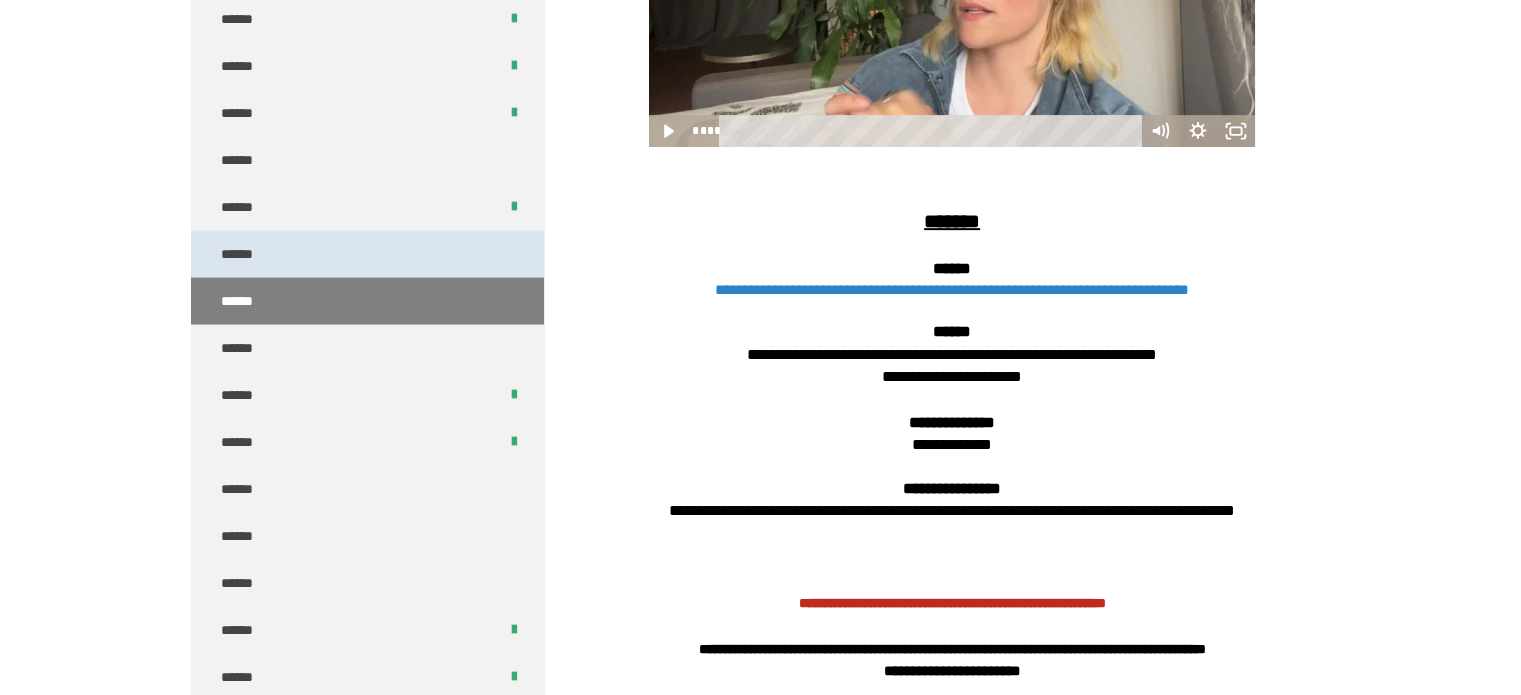 click on "******" at bounding box center [367, 254] 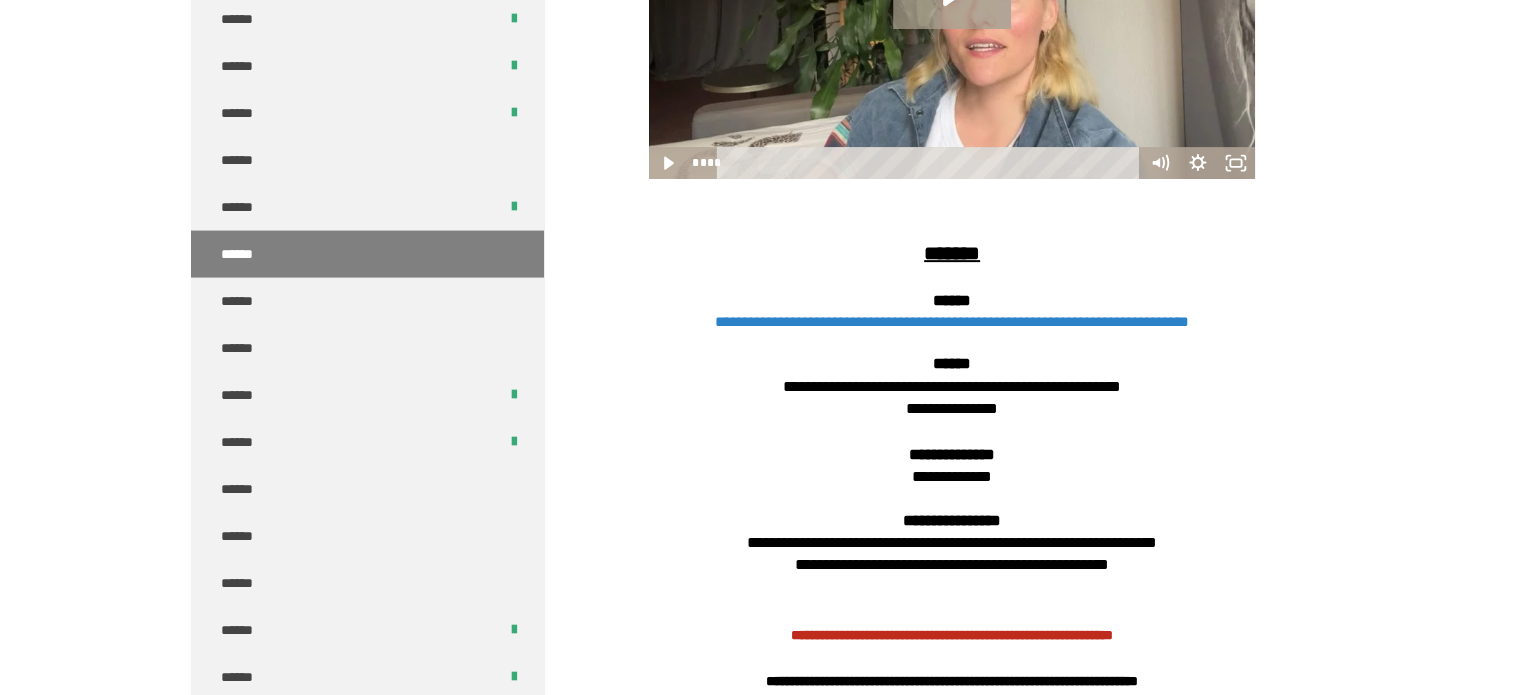 scroll, scrollTop: 710, scrollLeft: 0, axis: vertical 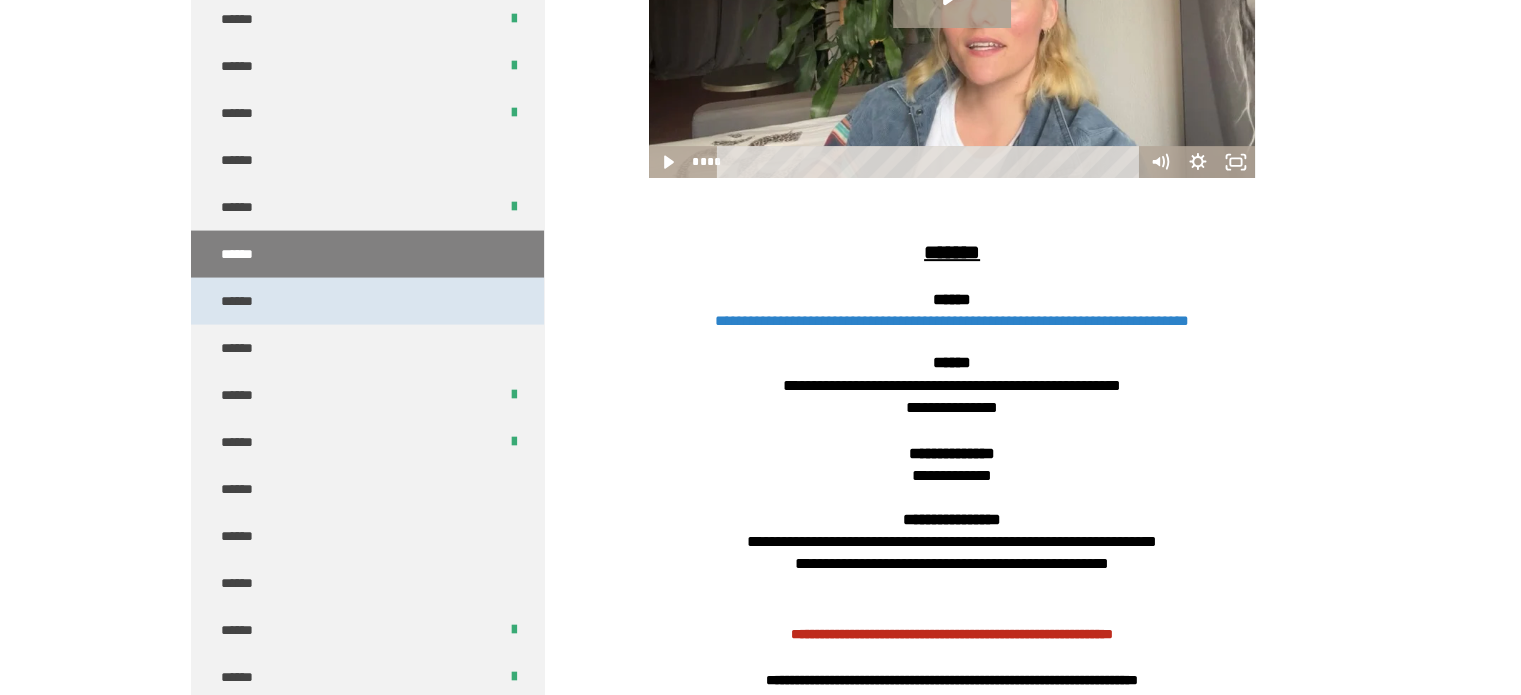 click on "******" at bounding box center (367, 301) 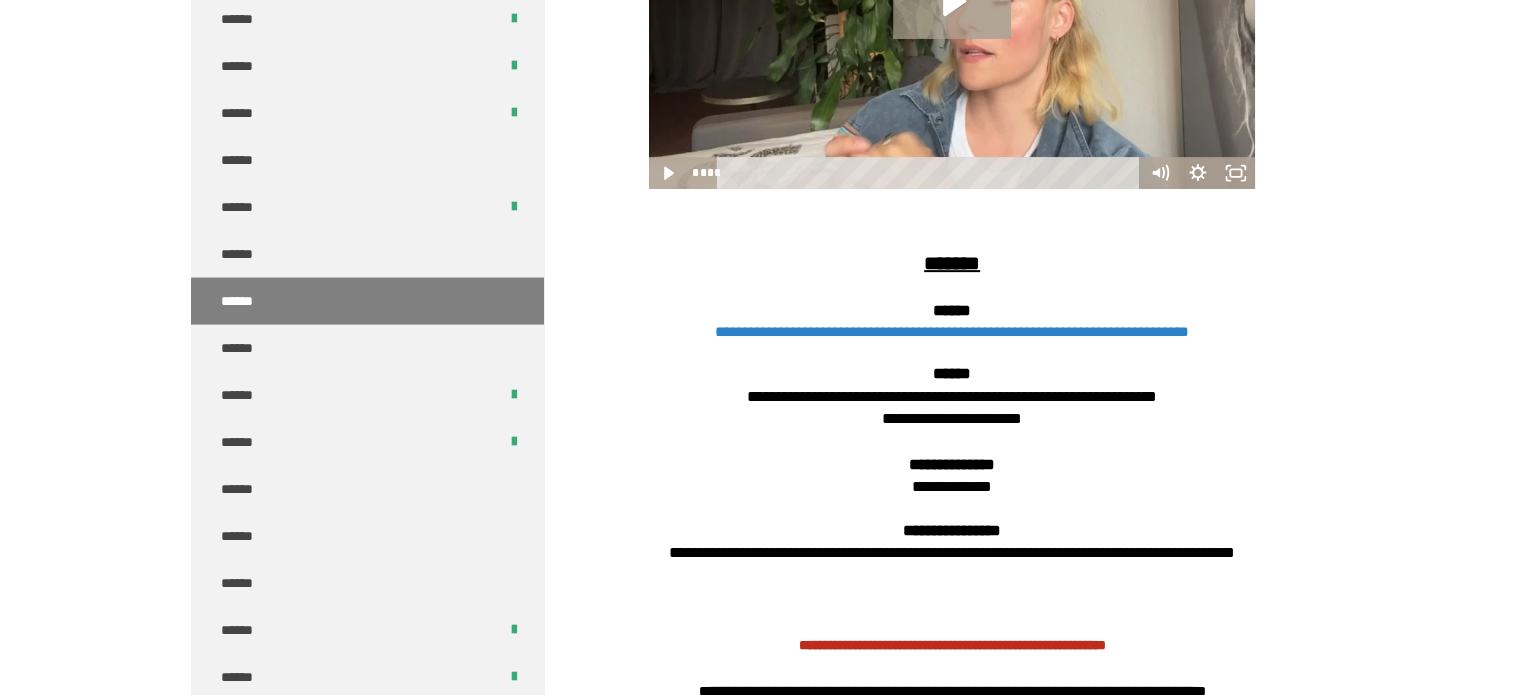 scroll, scrollTop: 700, scrollLeft: 0, axis: vertical 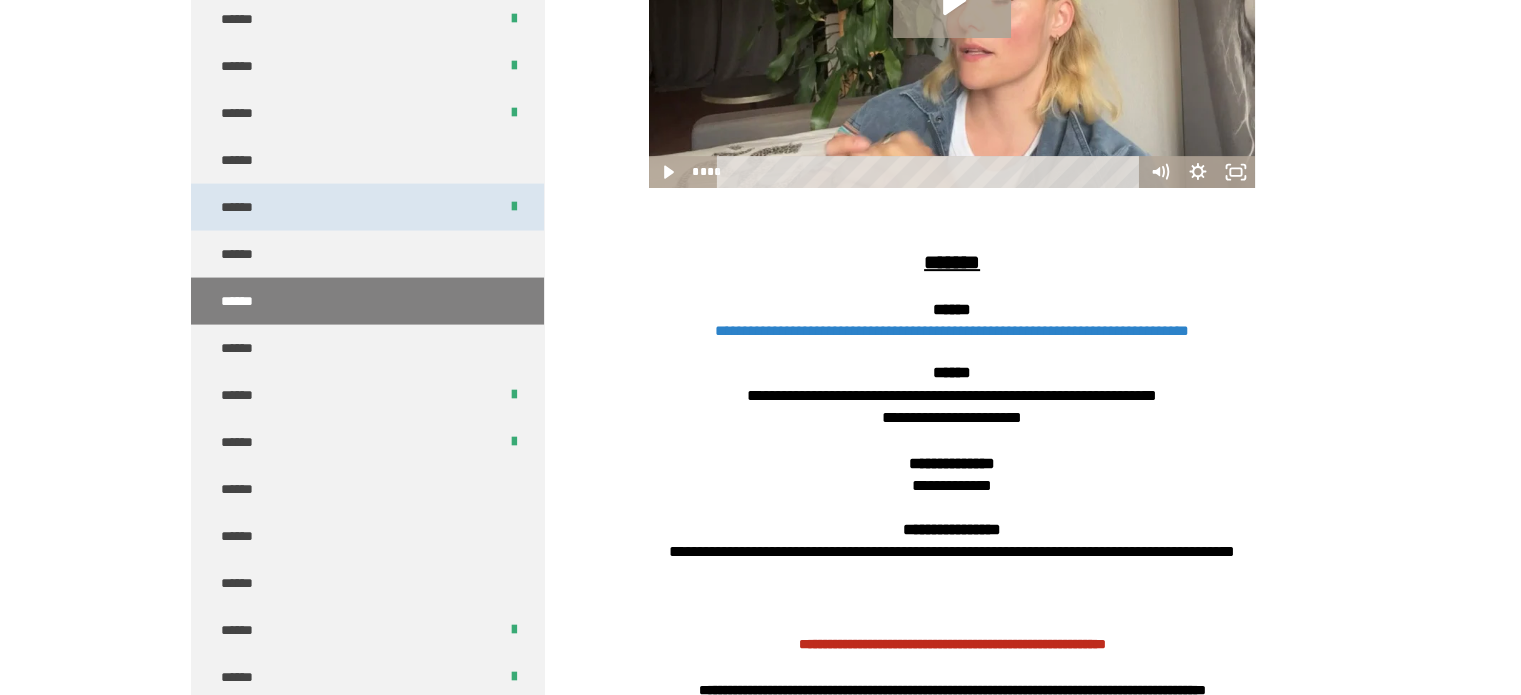 click on "******" at bounding box center (367, 207) 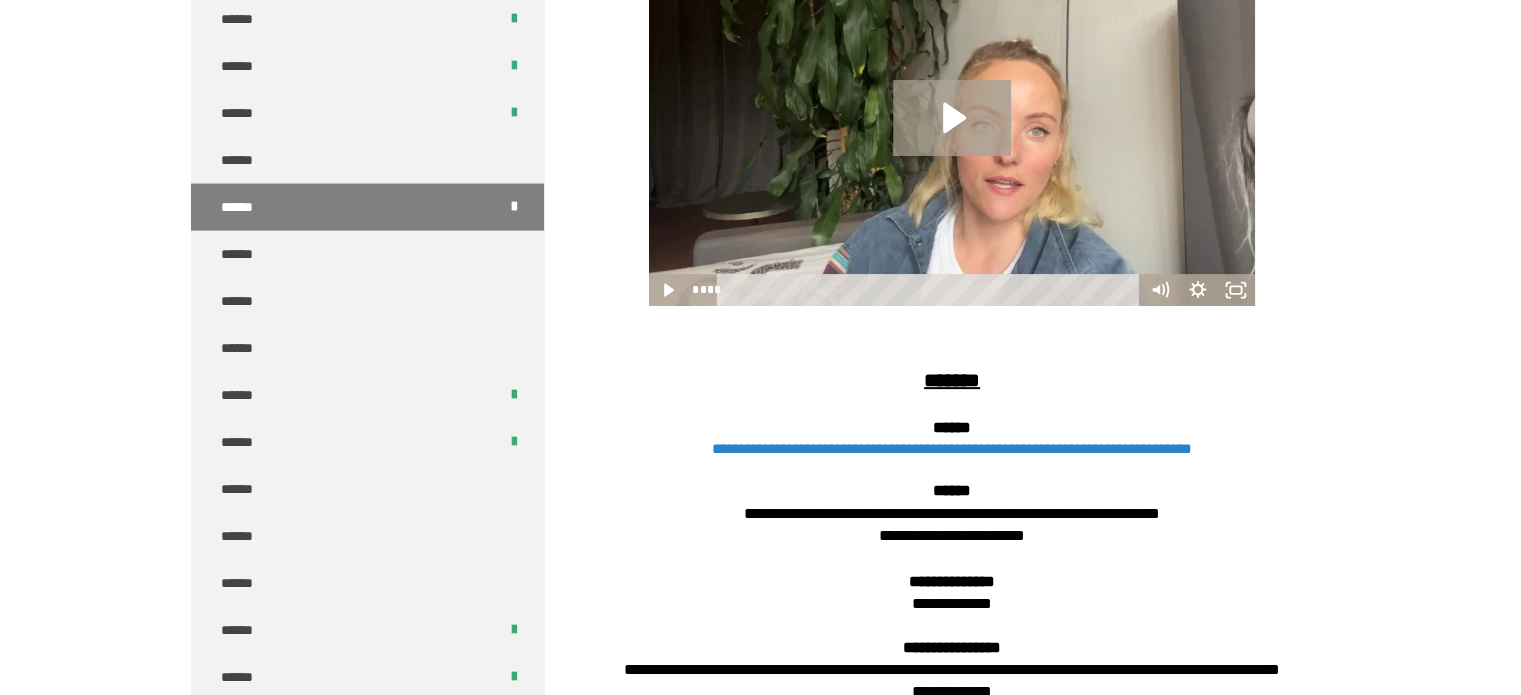 scroll, scrollTop: 584, scrollLeft: 0, axis: vertical 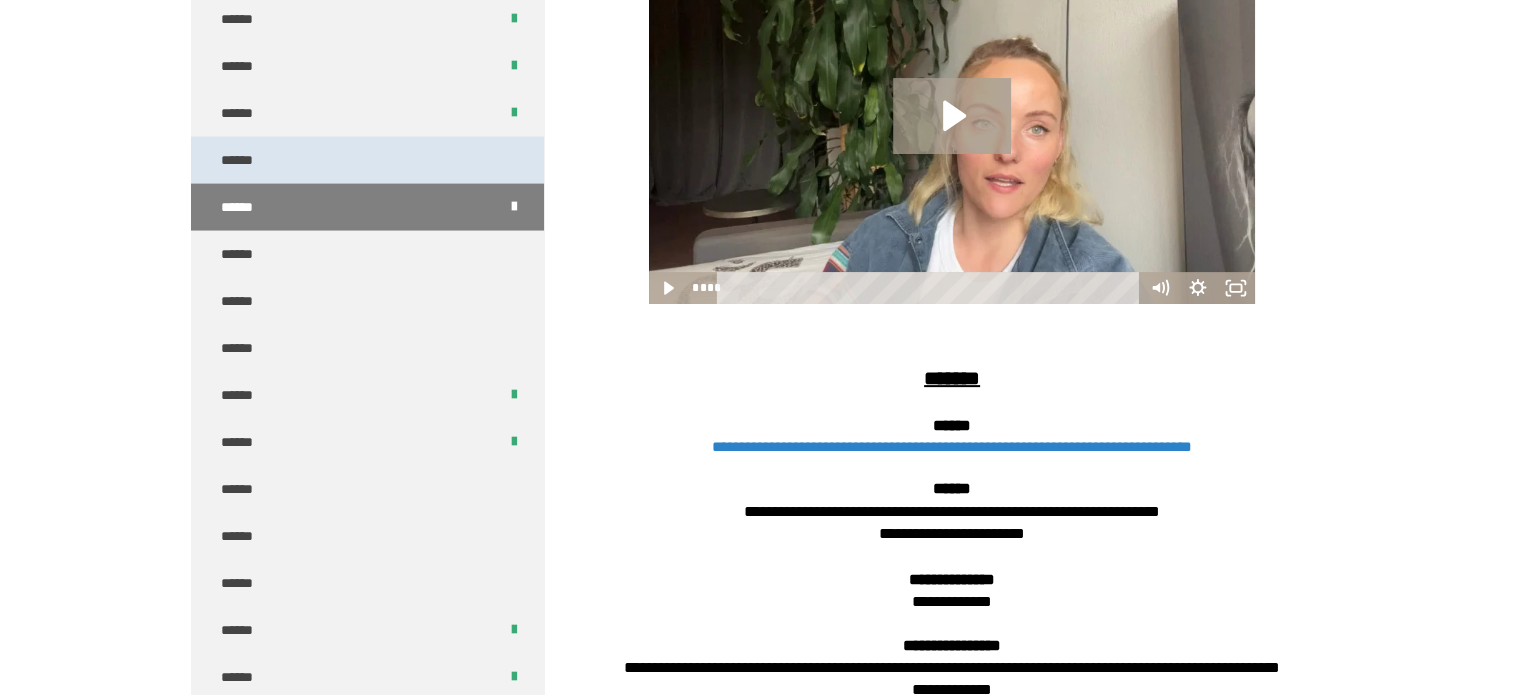 click on "******" at bounding box center [367, 160] 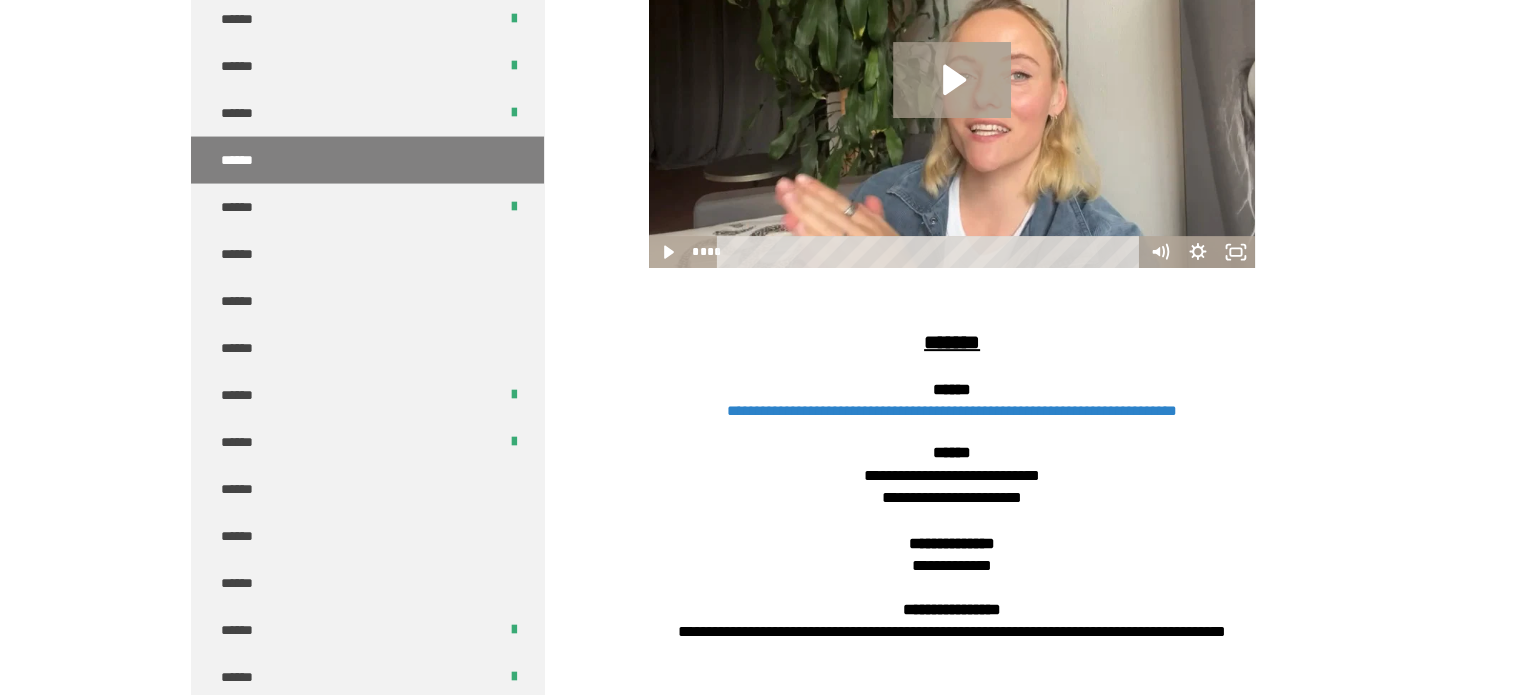 scroll, scrollTop: 620, scrollLeft: 0, axis: vertical 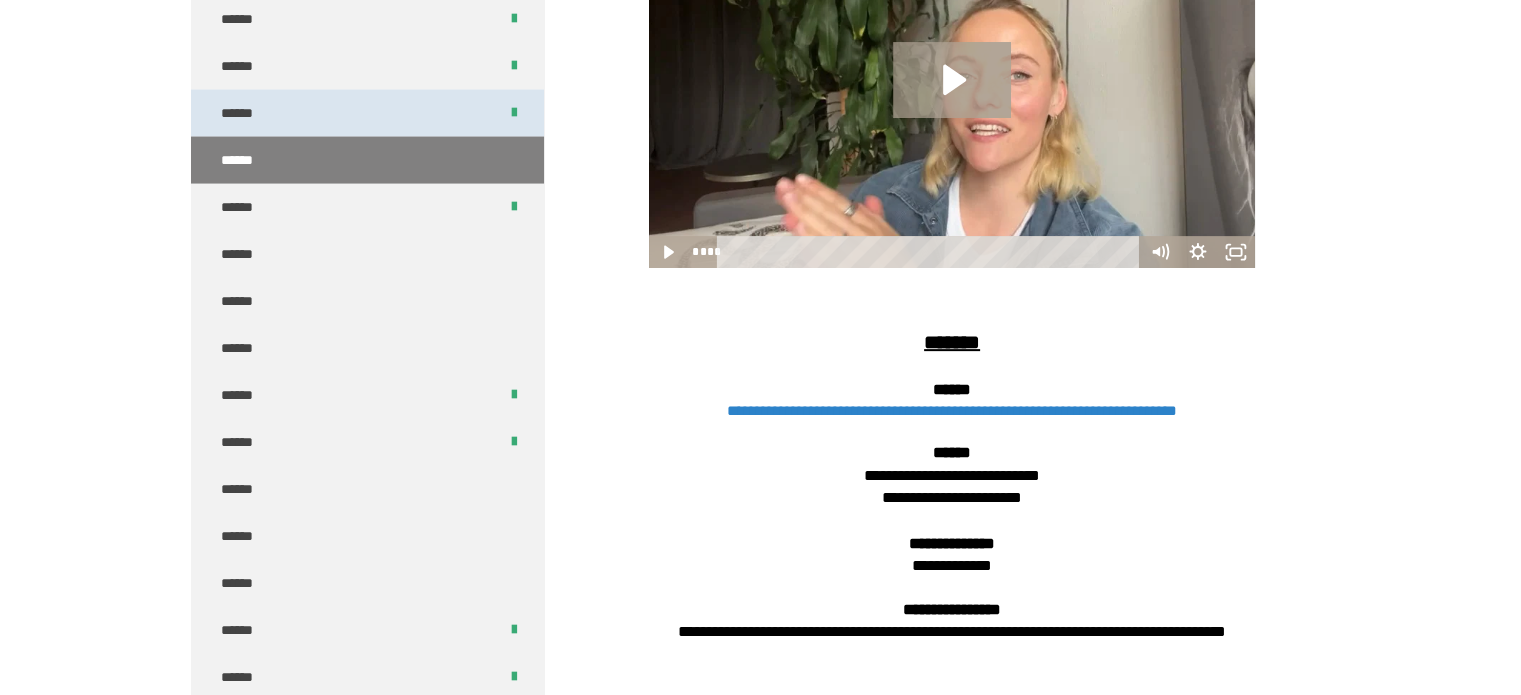 click on "******" at bounding box center [367, 113] 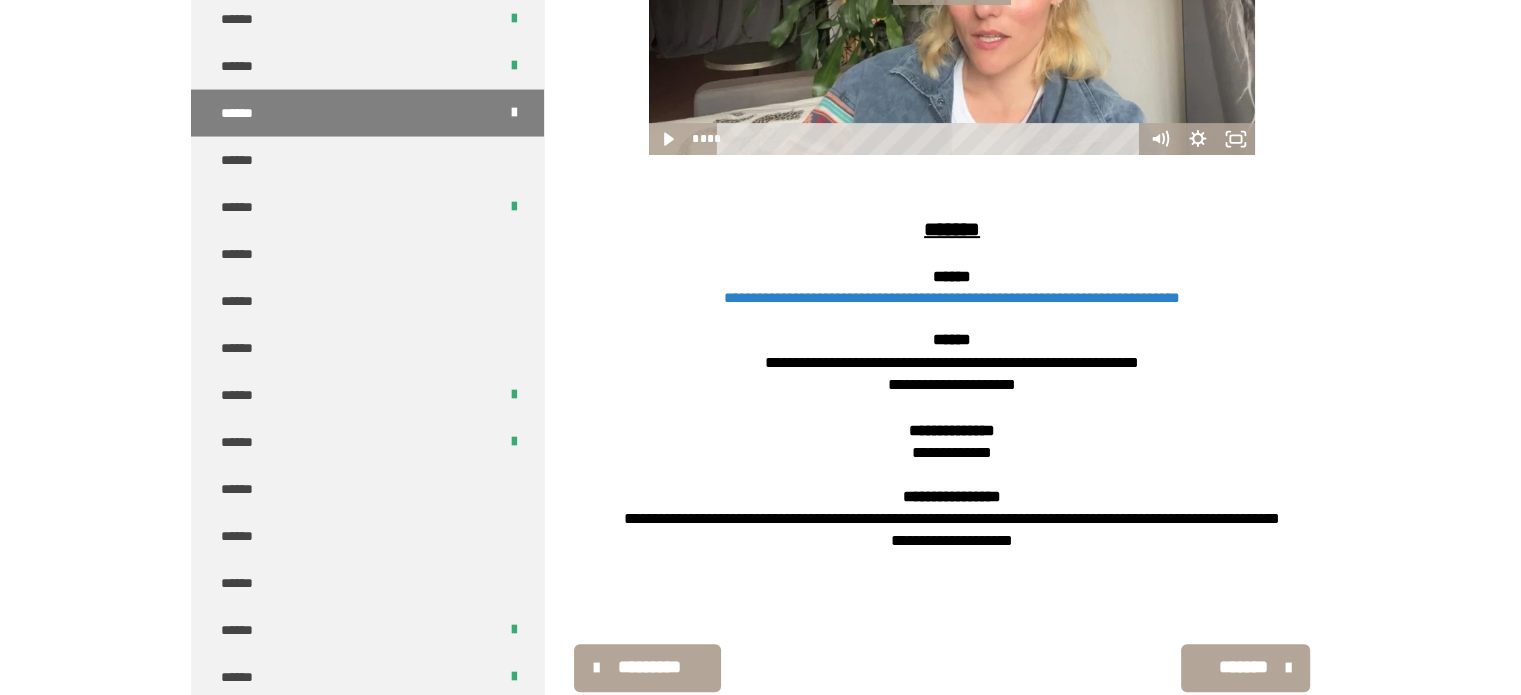 scroll, scrollTop: 734, scrollLeft: 0, axis: vertical 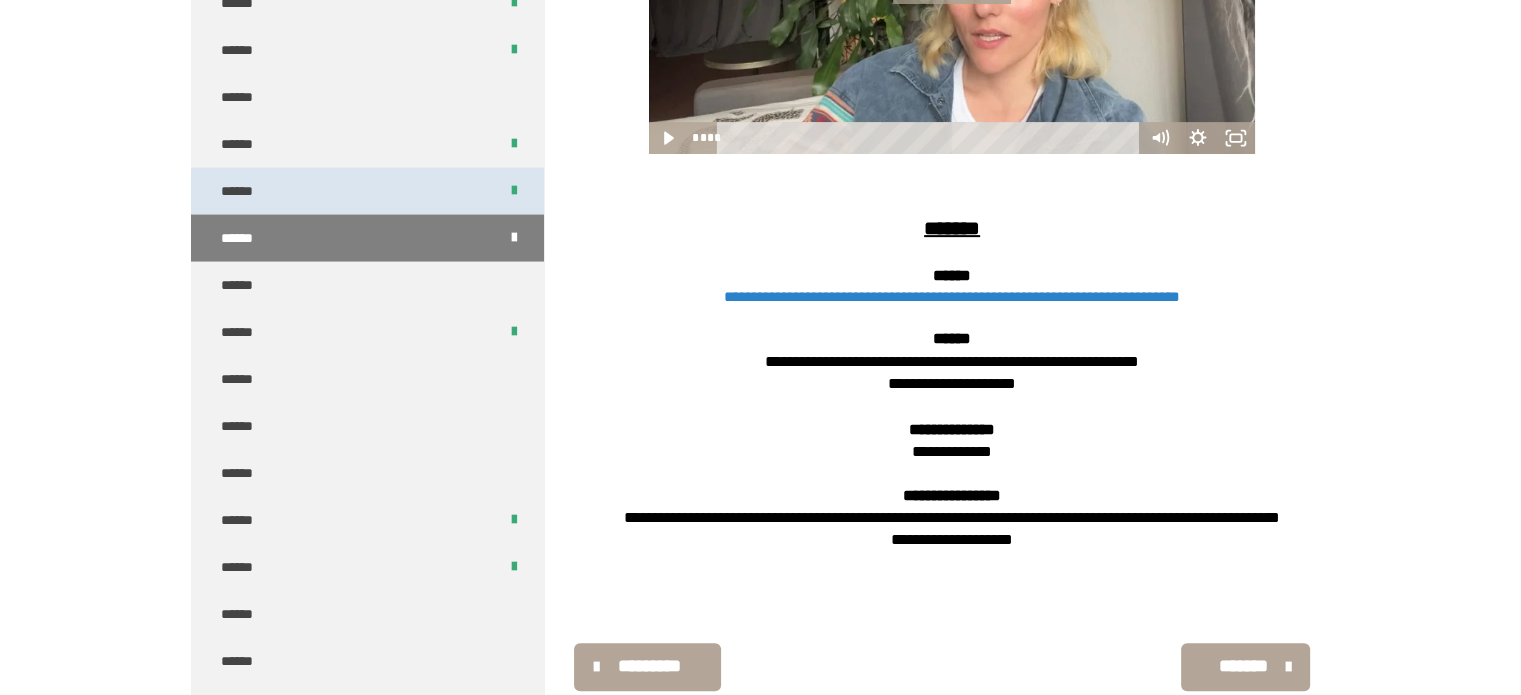 click on "******" at bounding box center [367, 191] 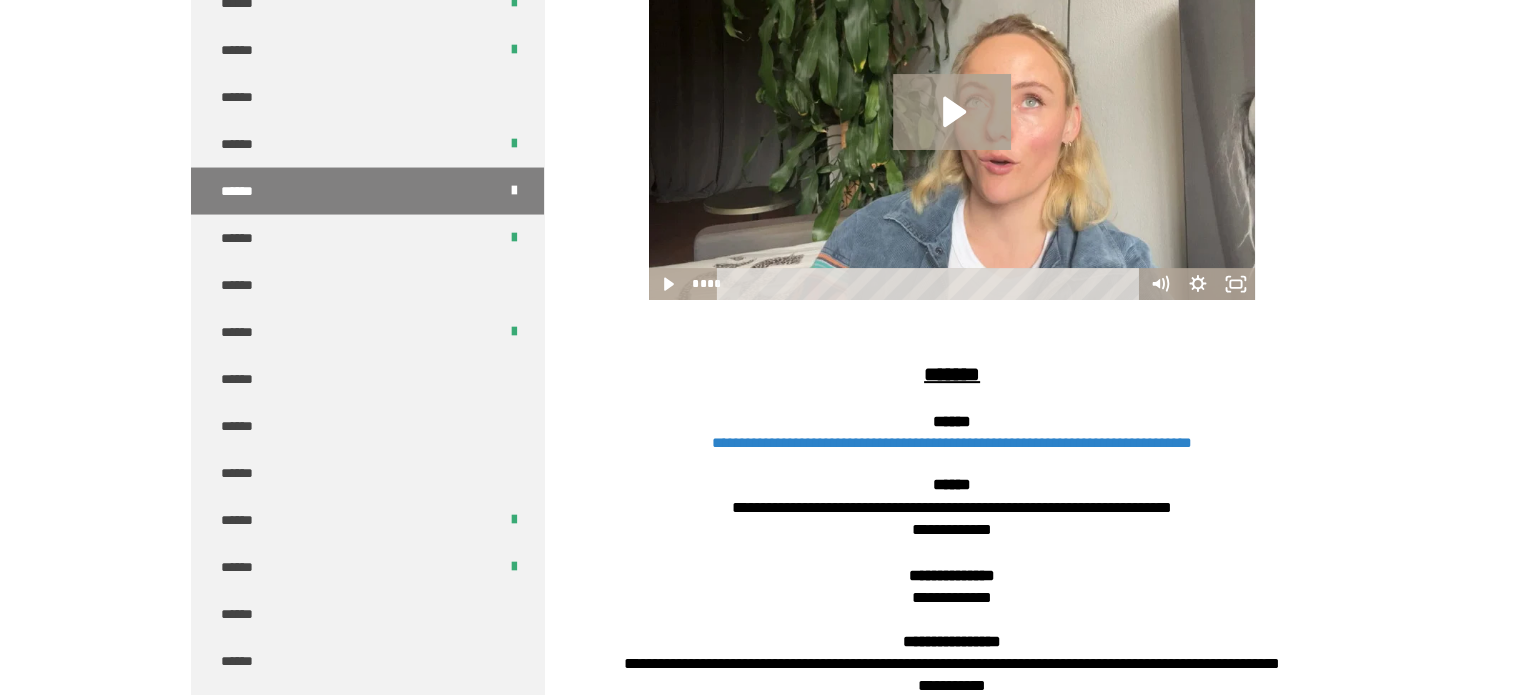 scroll, scrollTop: 592, scrollLeft: 0, axis: vertical 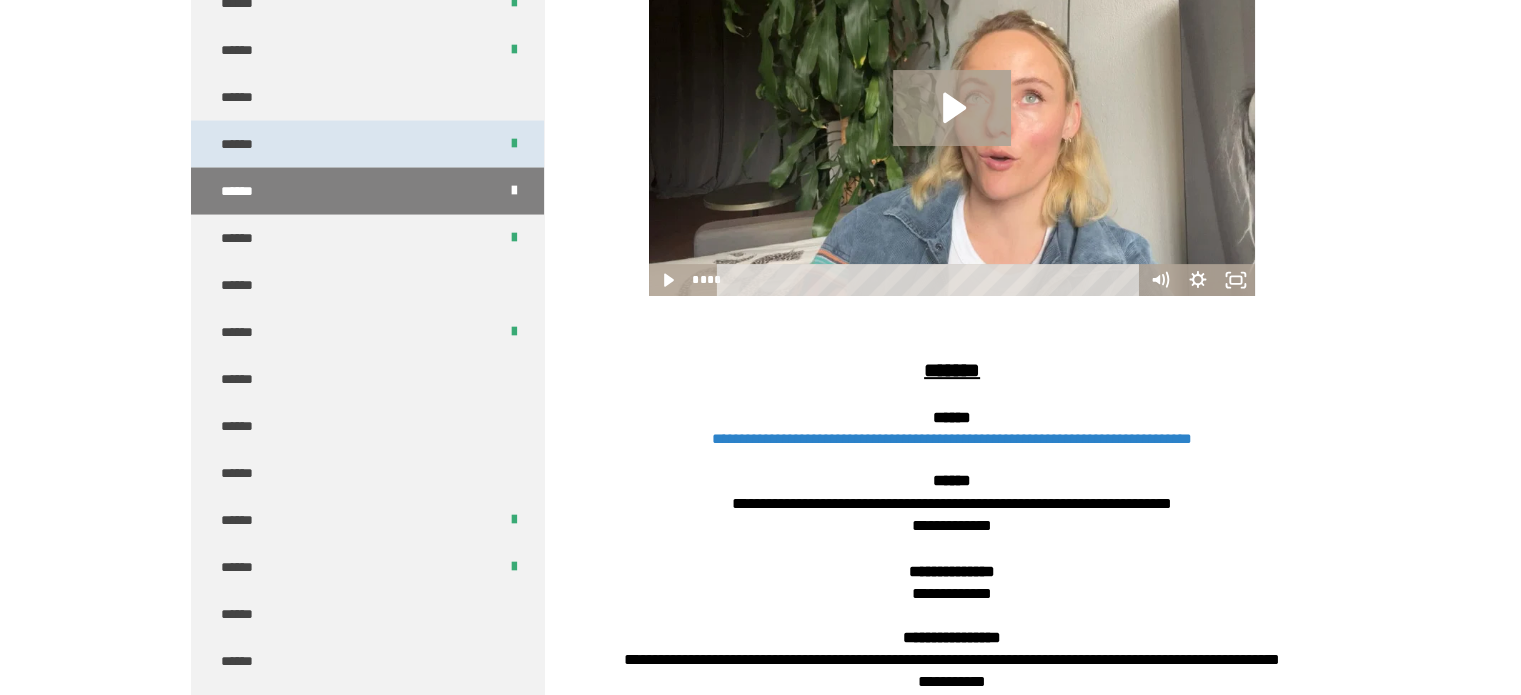 click on "******" at bounding box center [367, 144] 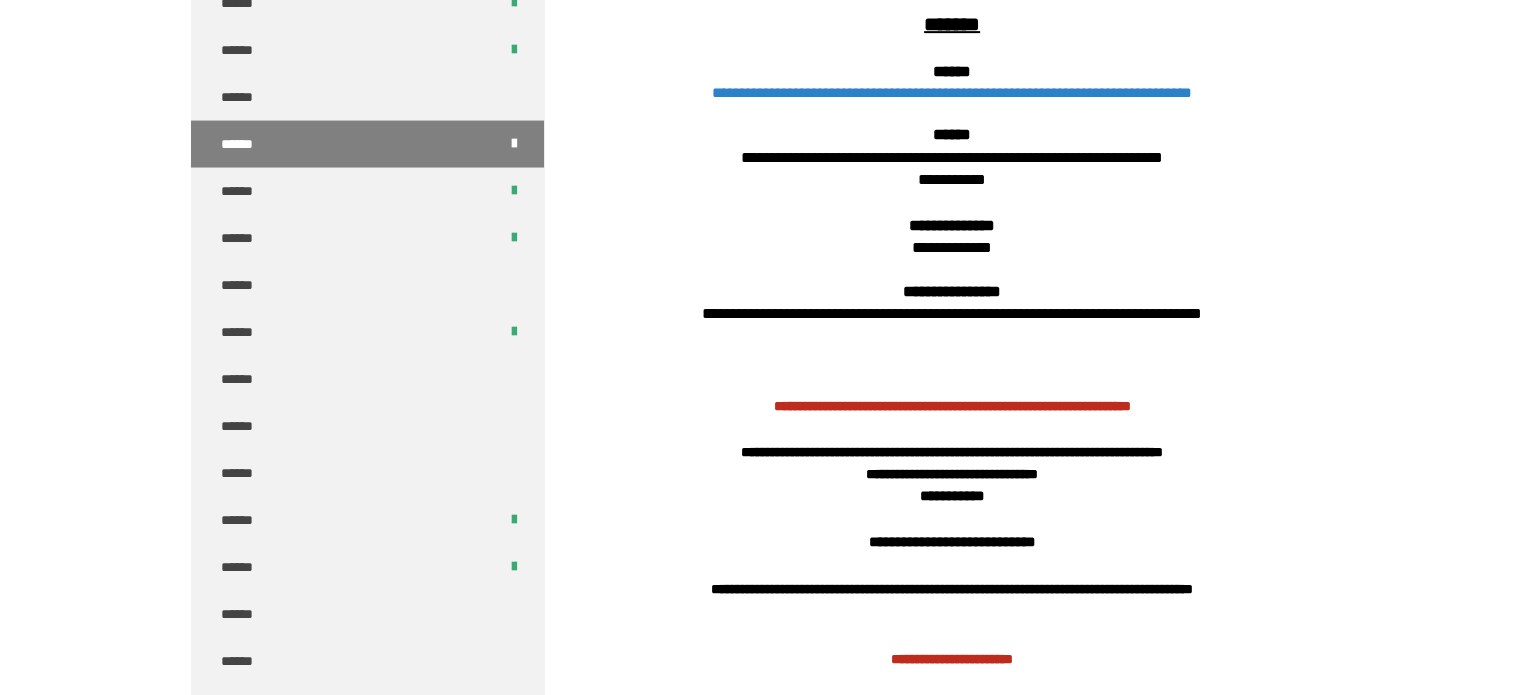 scroll, scrollTop: 940, scrollLeft: 0, axis: vertical 